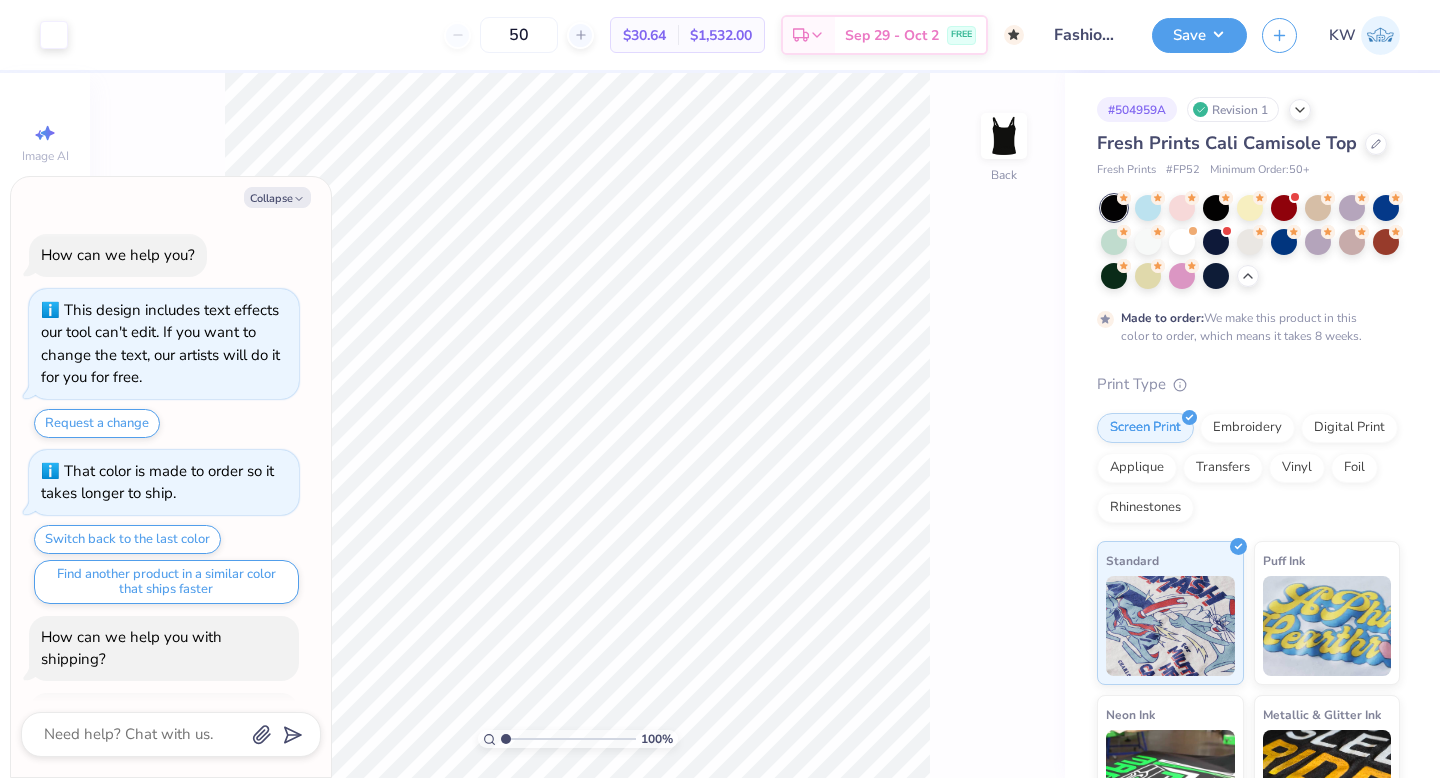 scroll, scrollTop: 0, scrollLeft: 0, axis: both 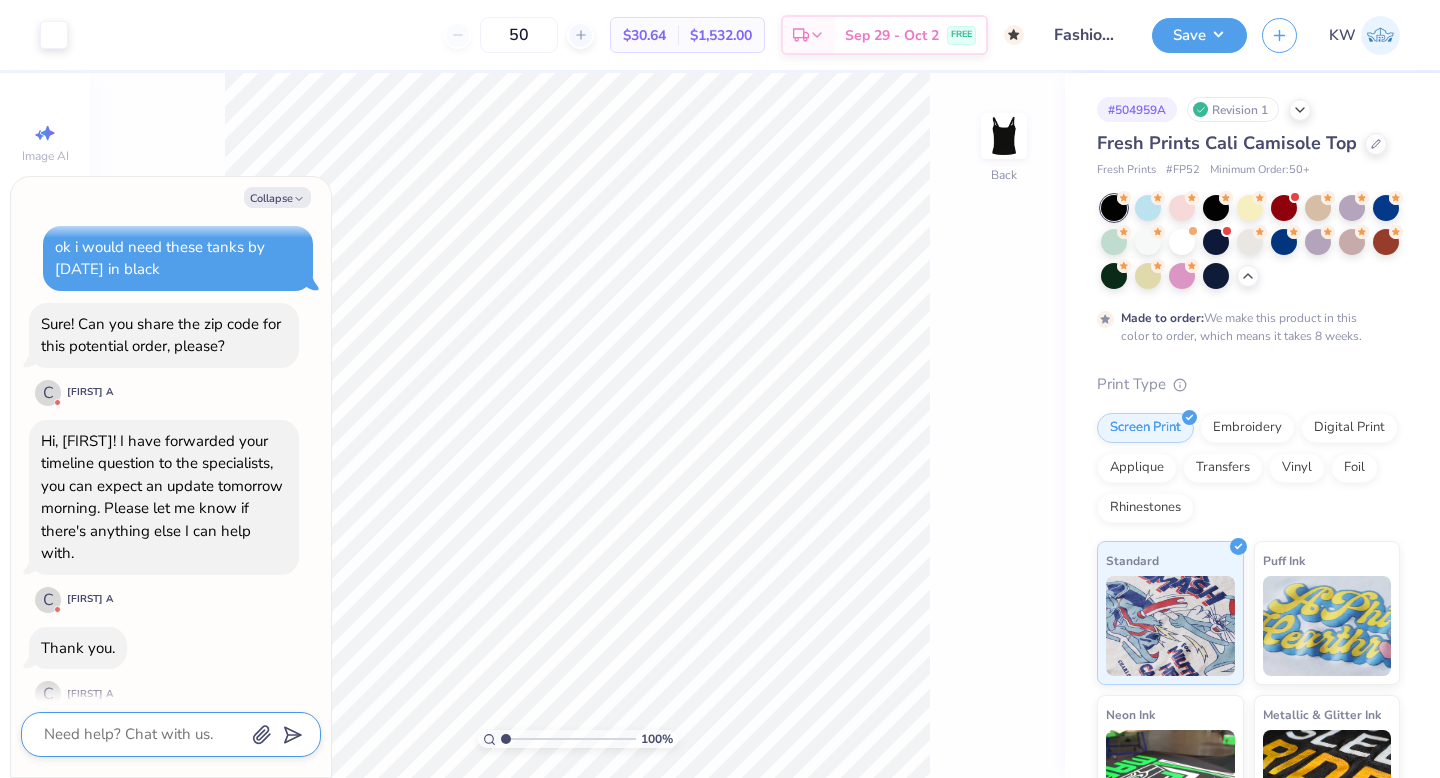 click at bounding box center (143, 734) 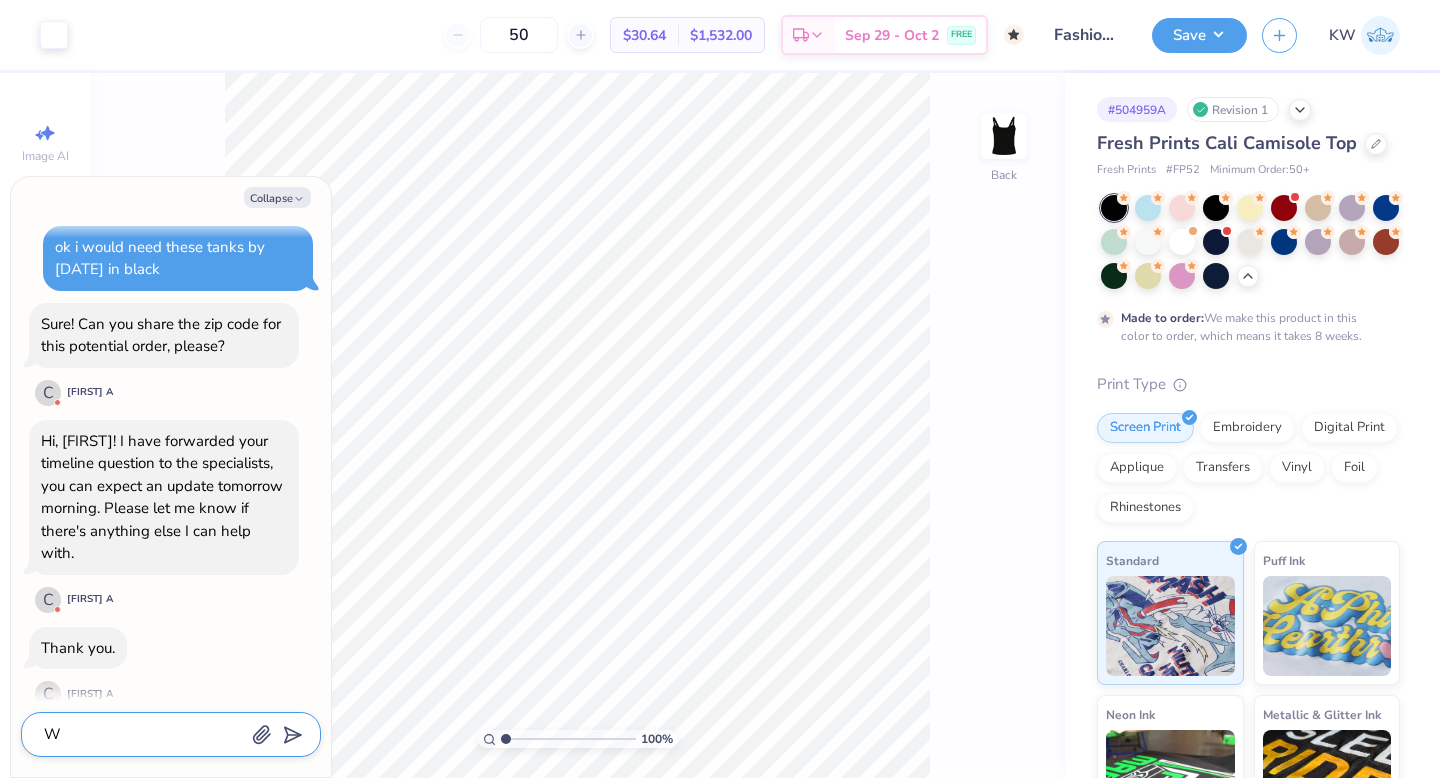 type on "x" 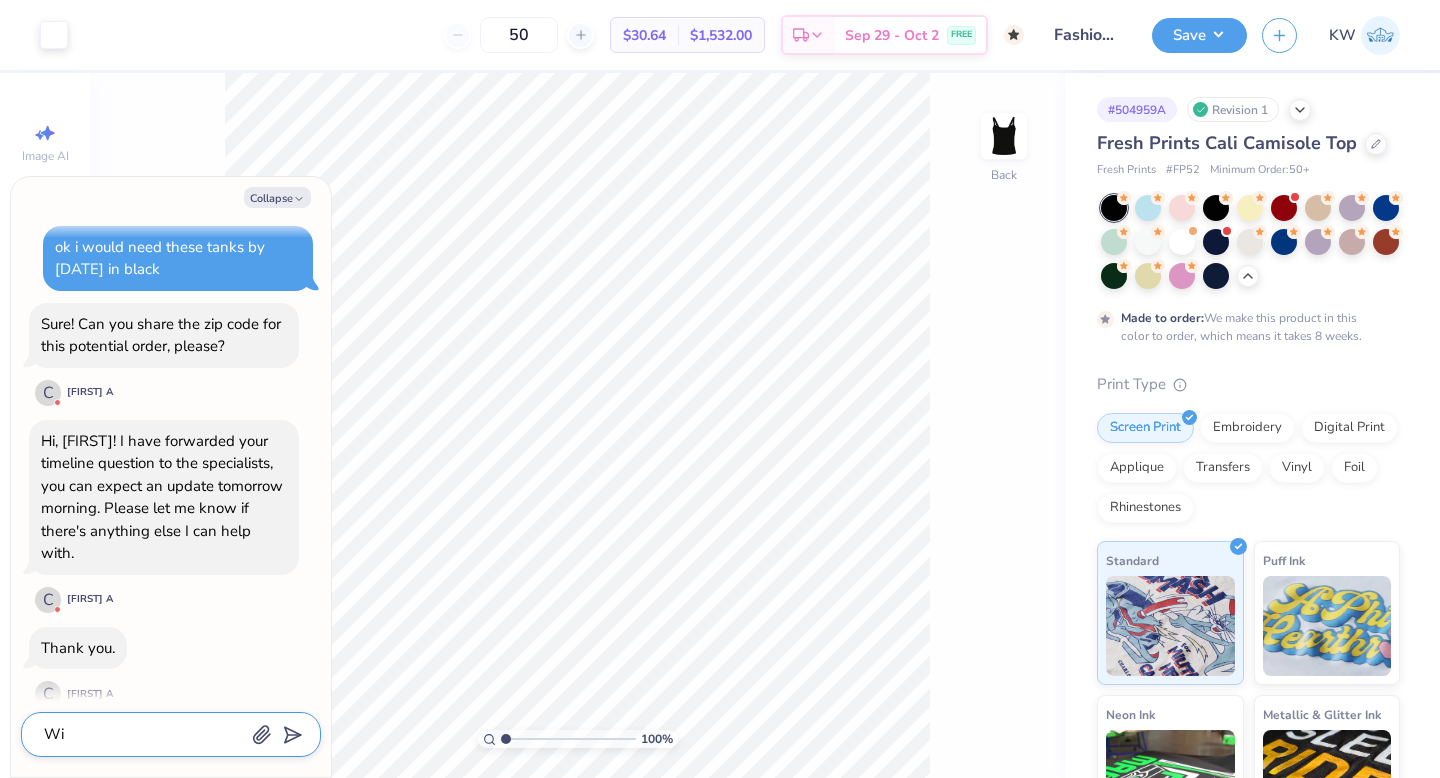 type on "x" 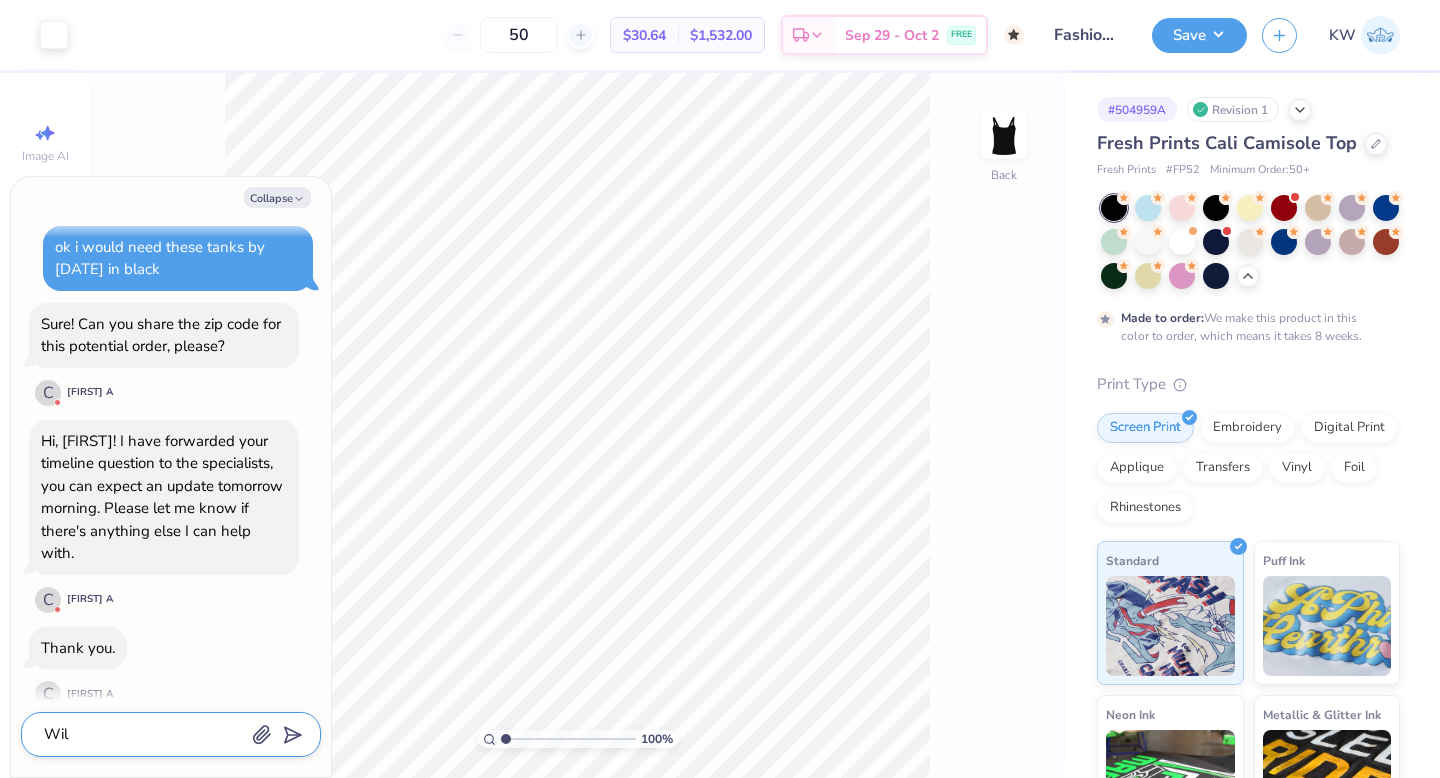 type on "x" 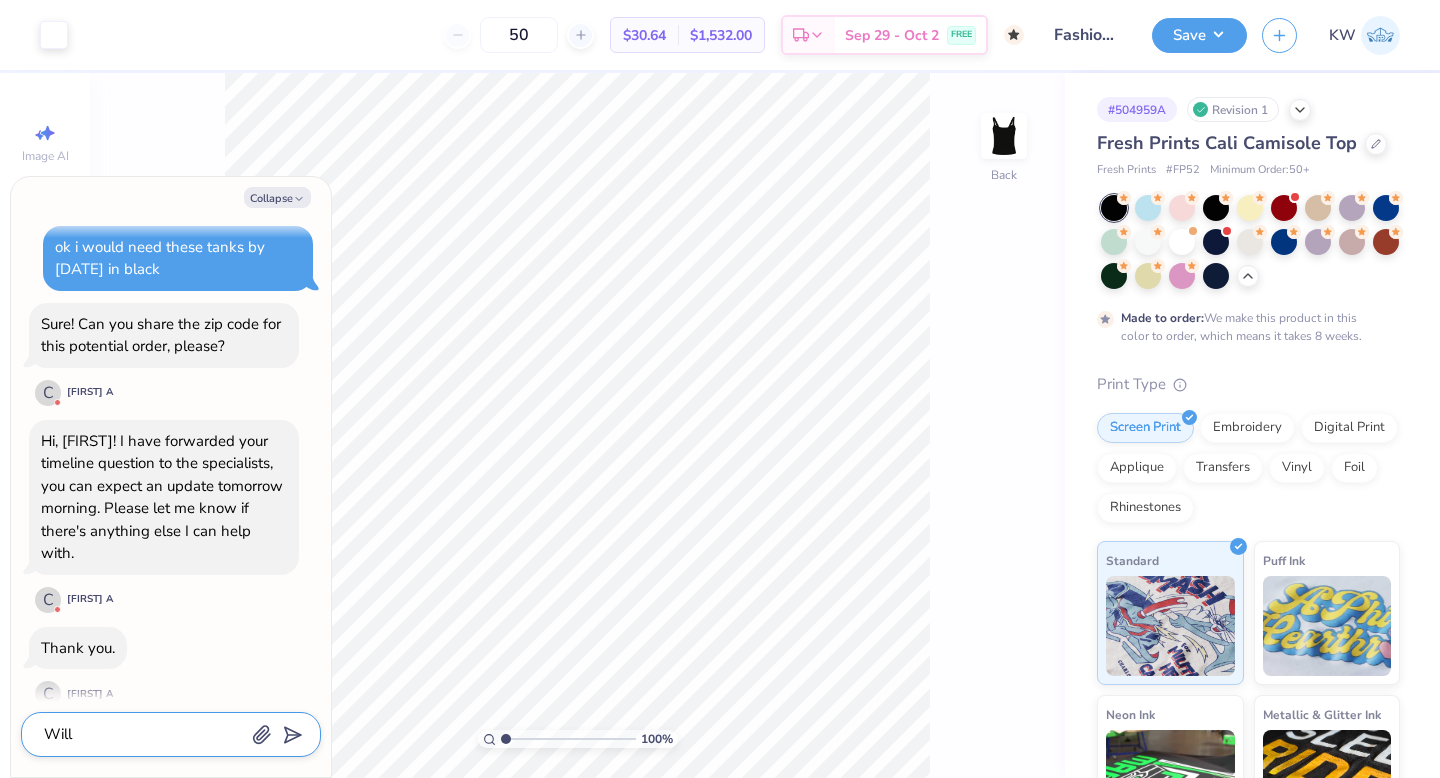 type on "x" 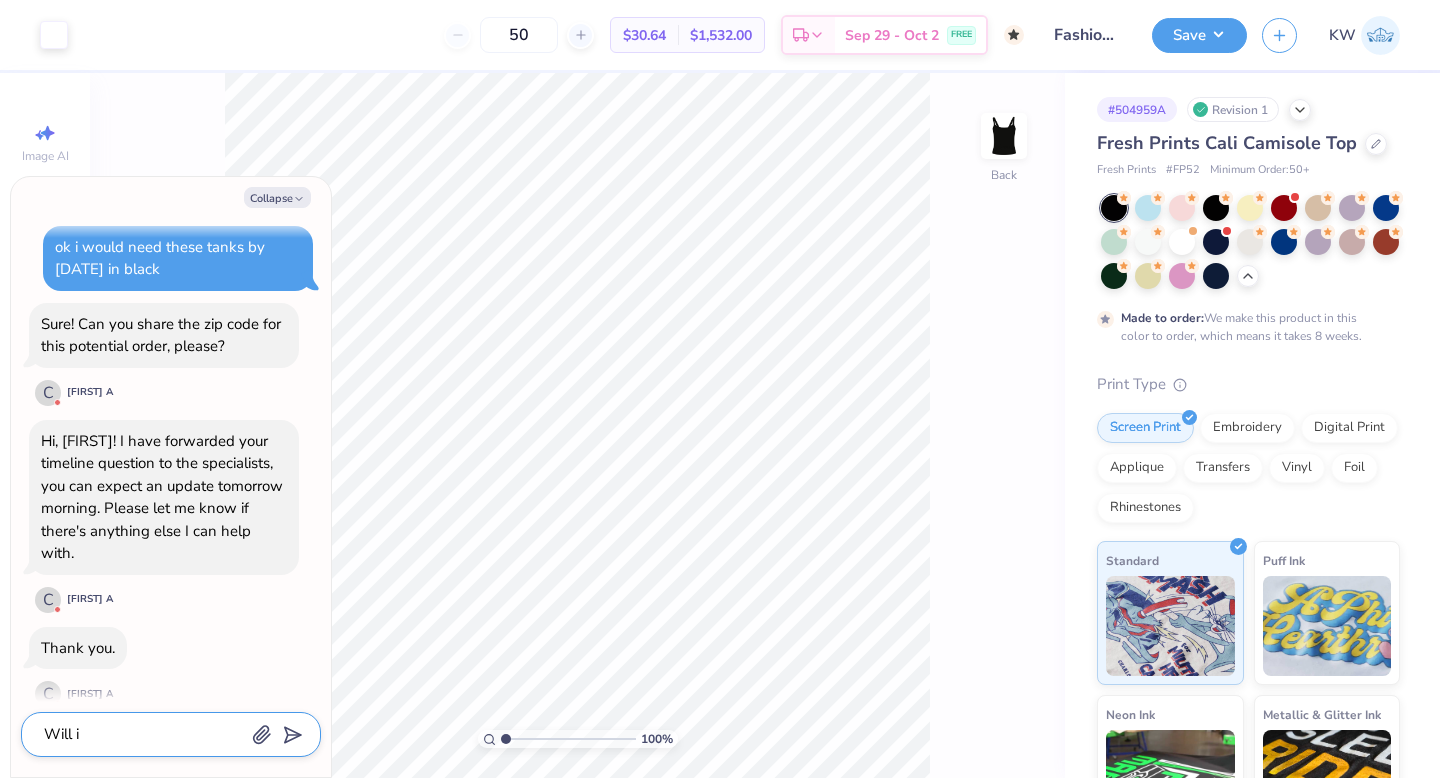 type on "Will i g" 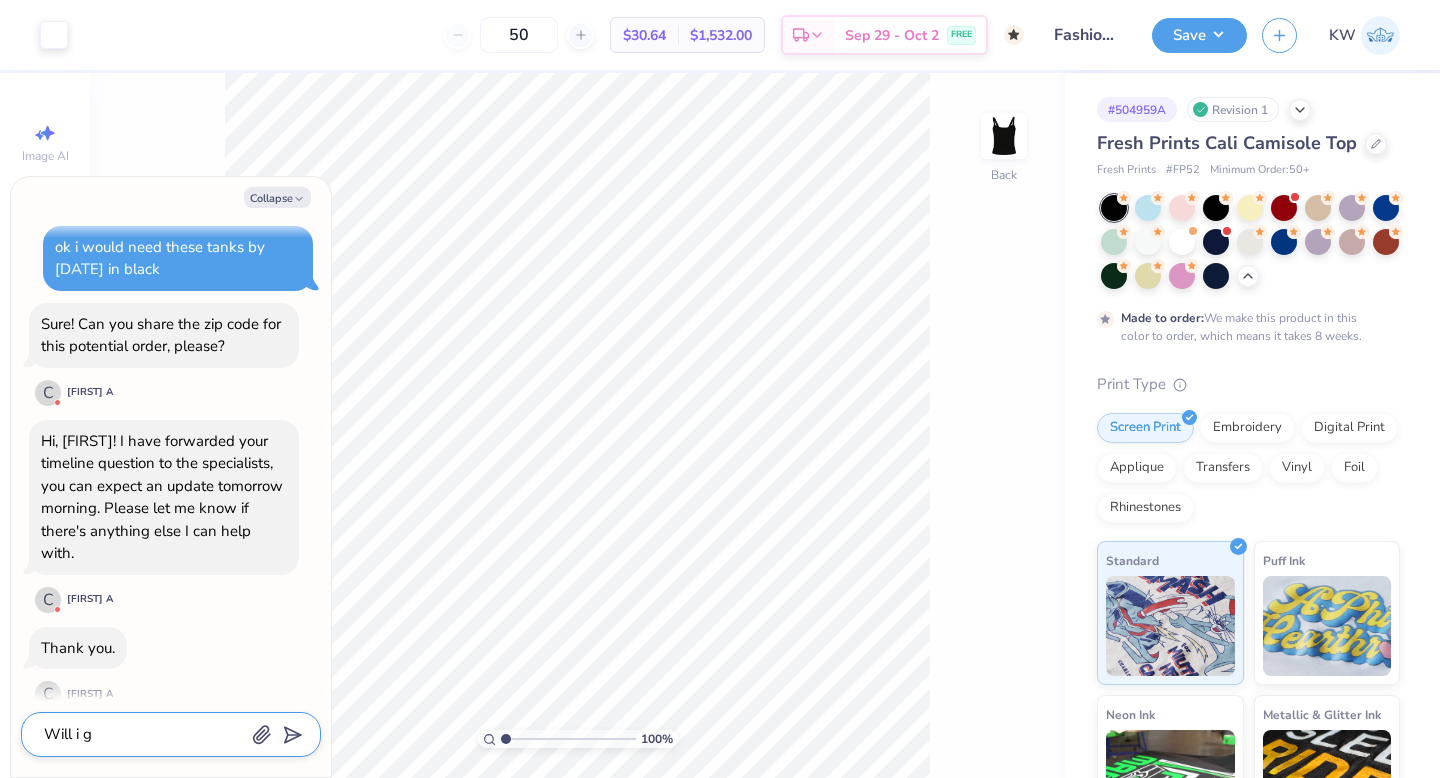 type on "x" 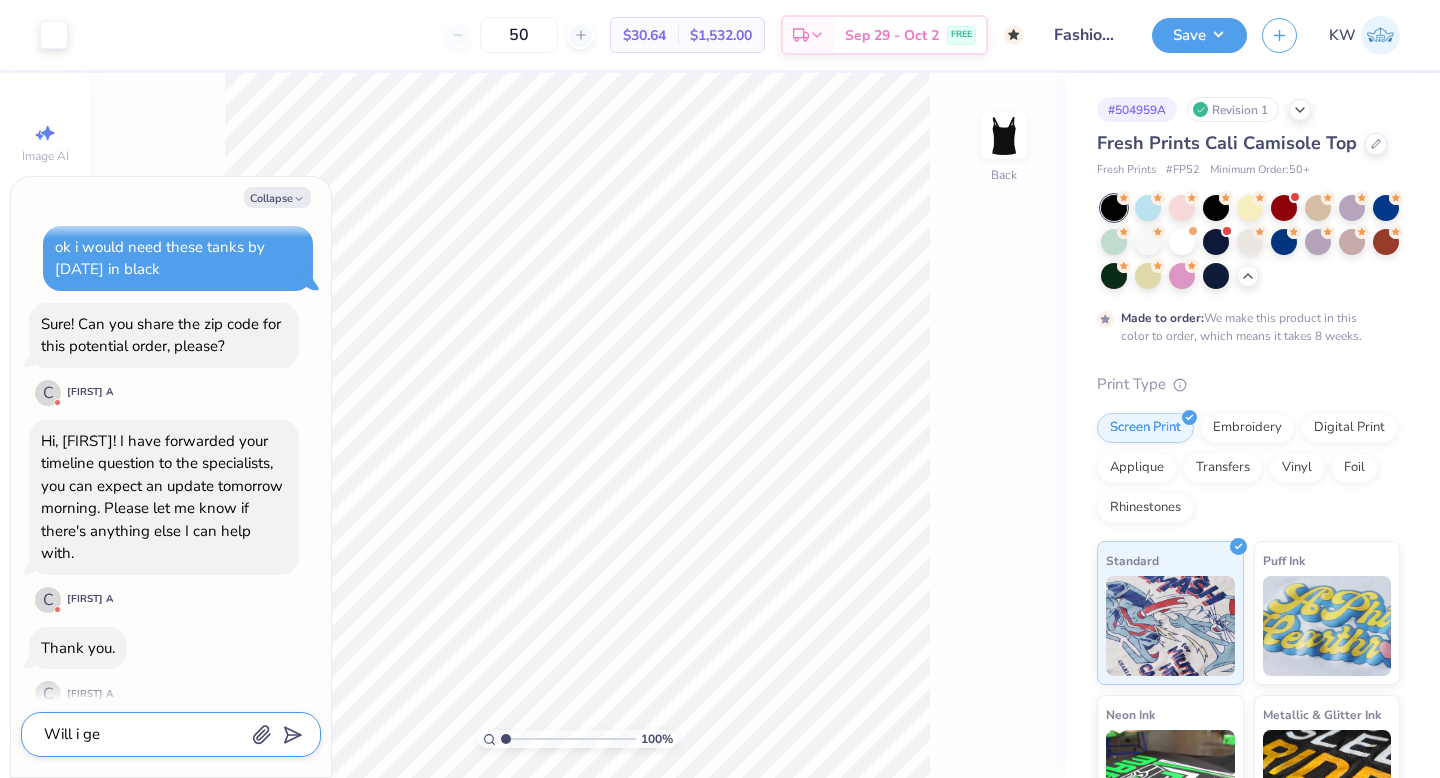 type on "Will i get" 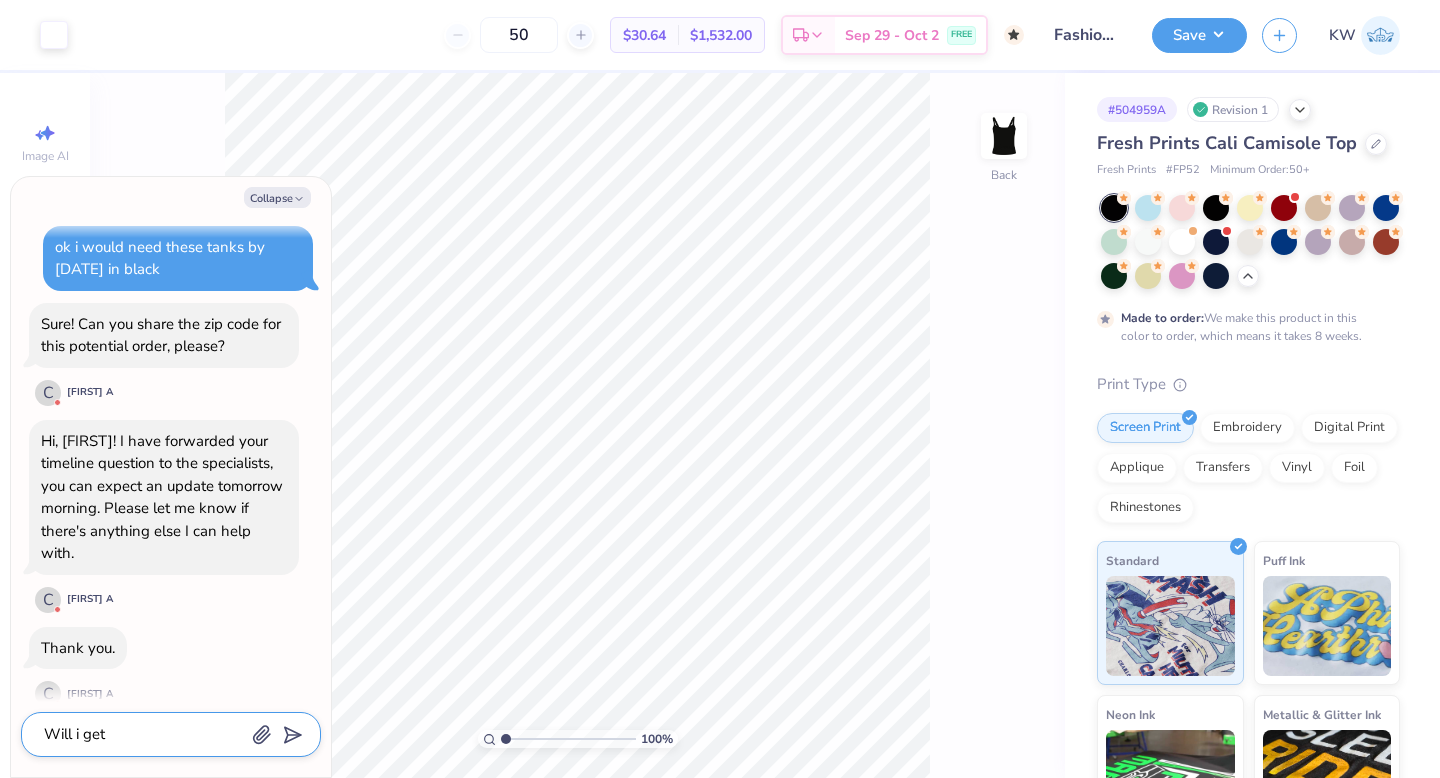 type on "x" 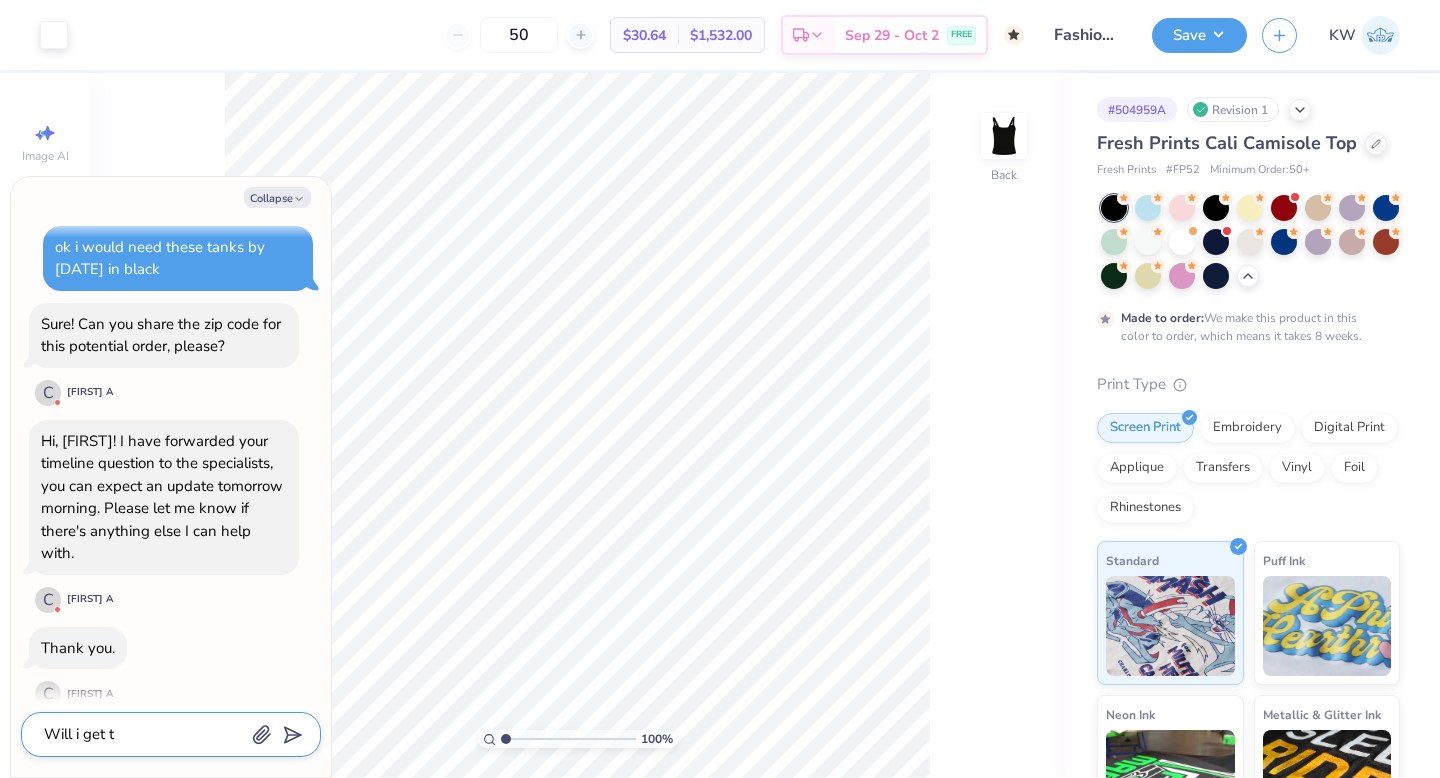 type on "x" 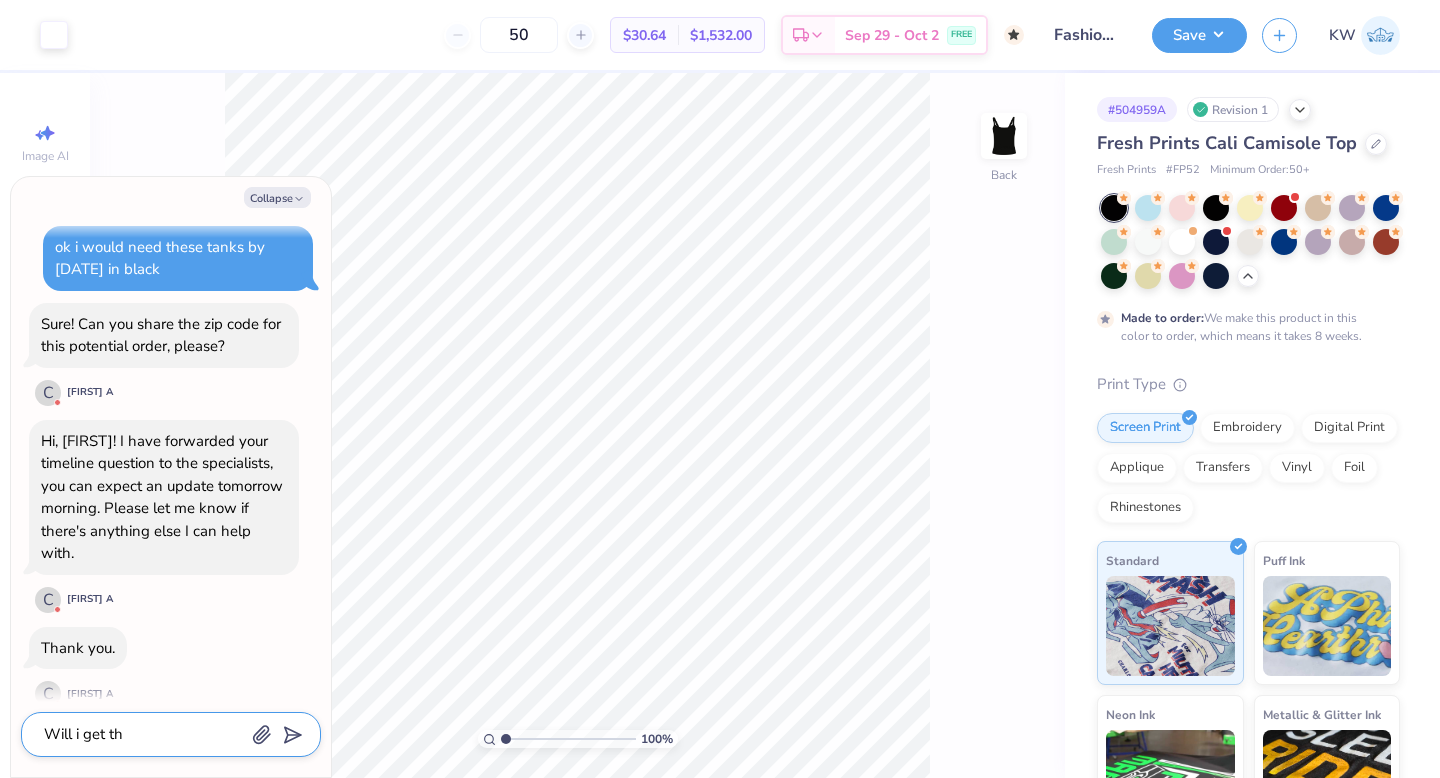 type on "x" 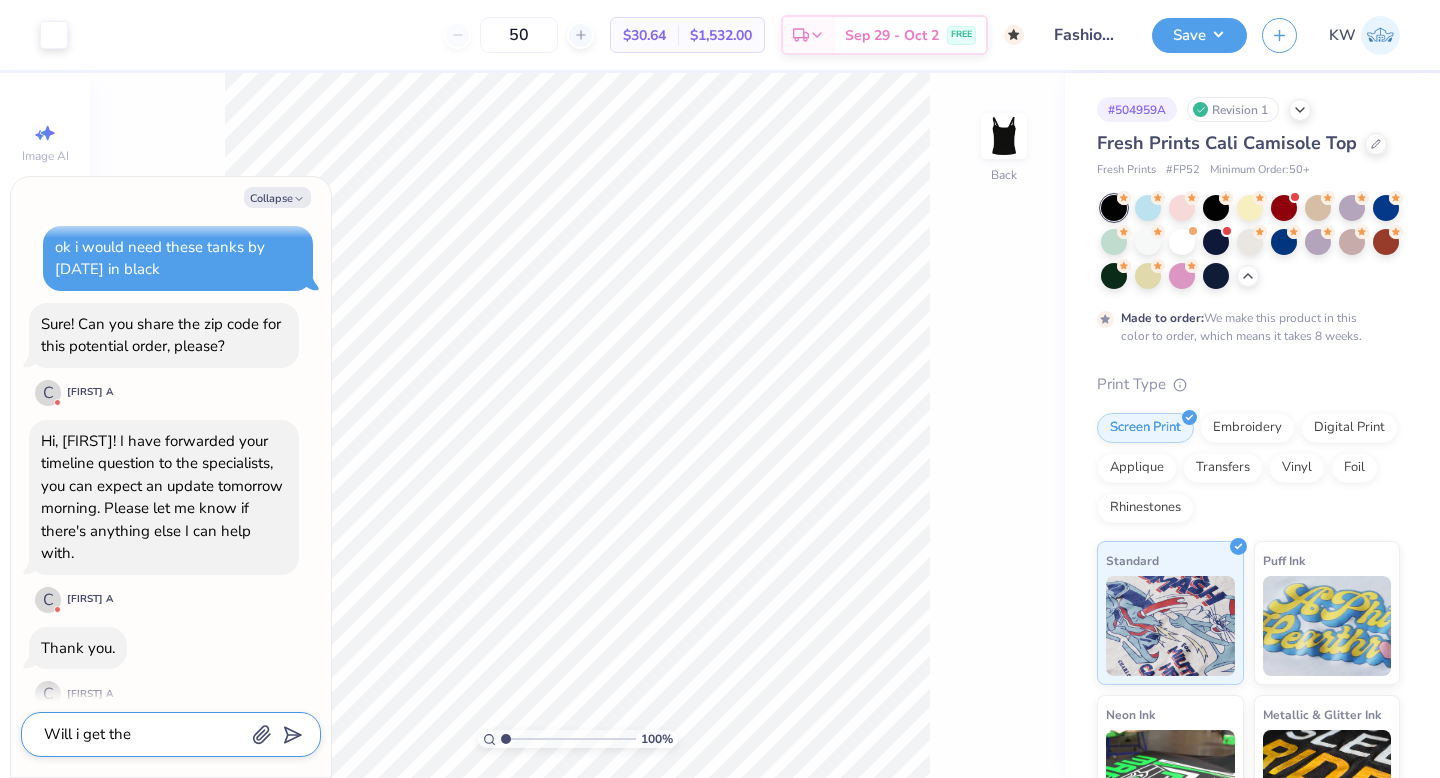 type on "Will i get the" 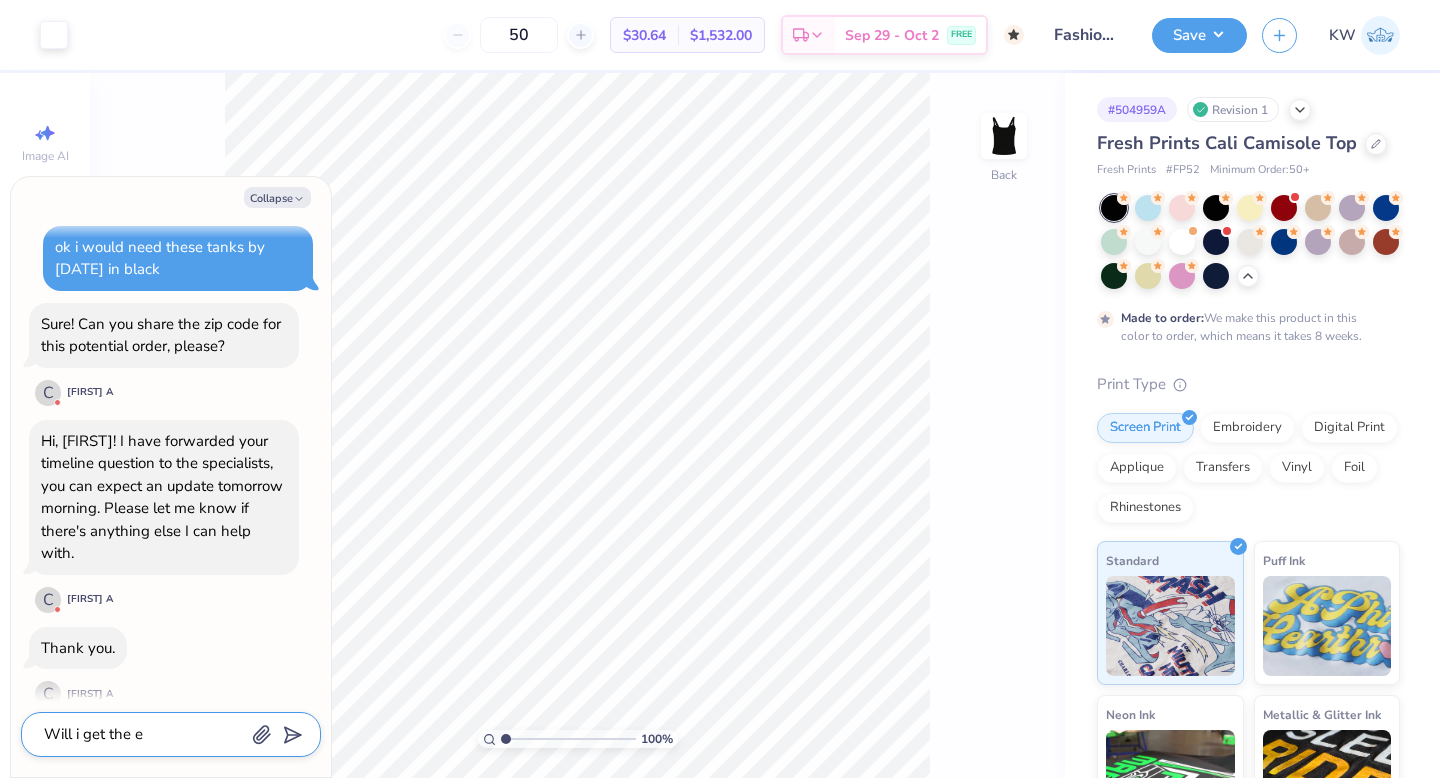 type on "x" 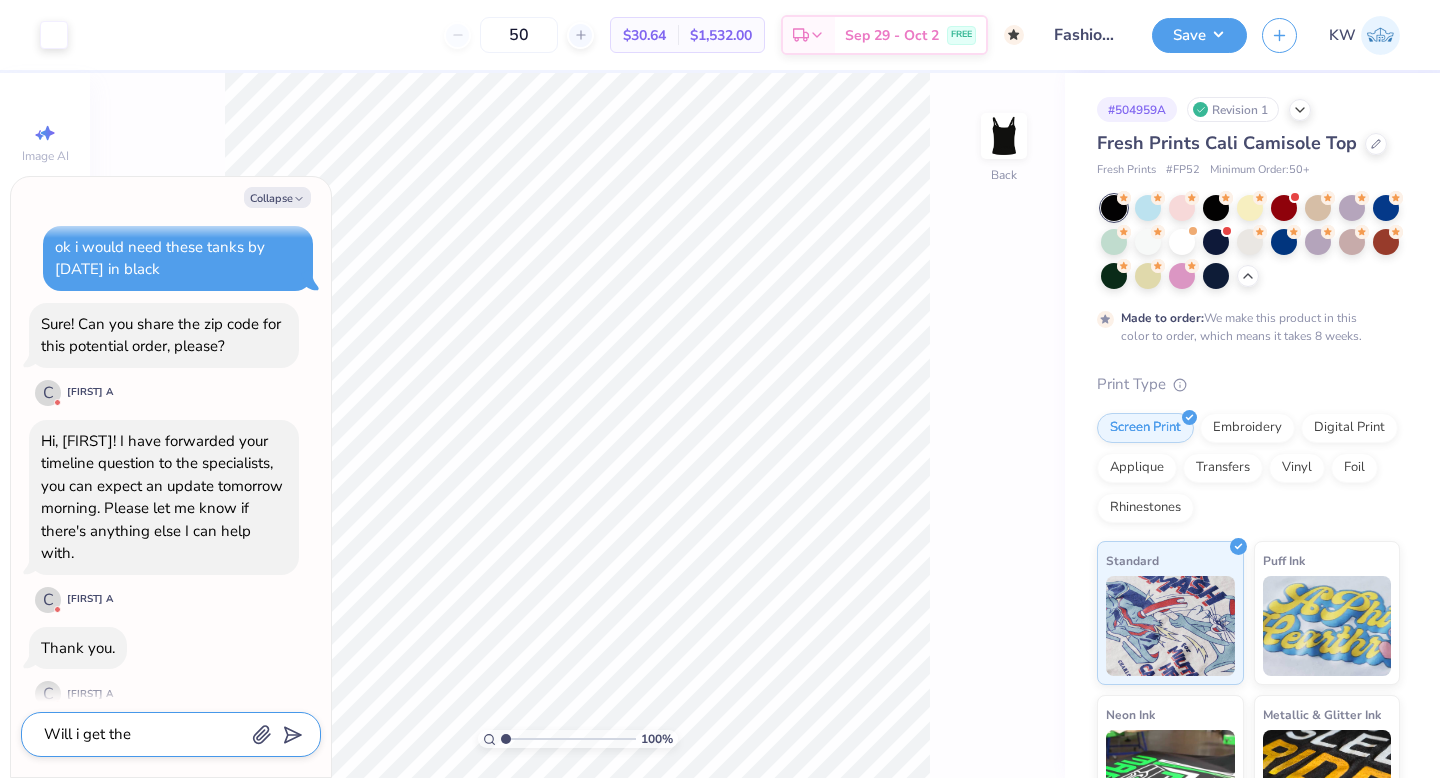 type on "x" 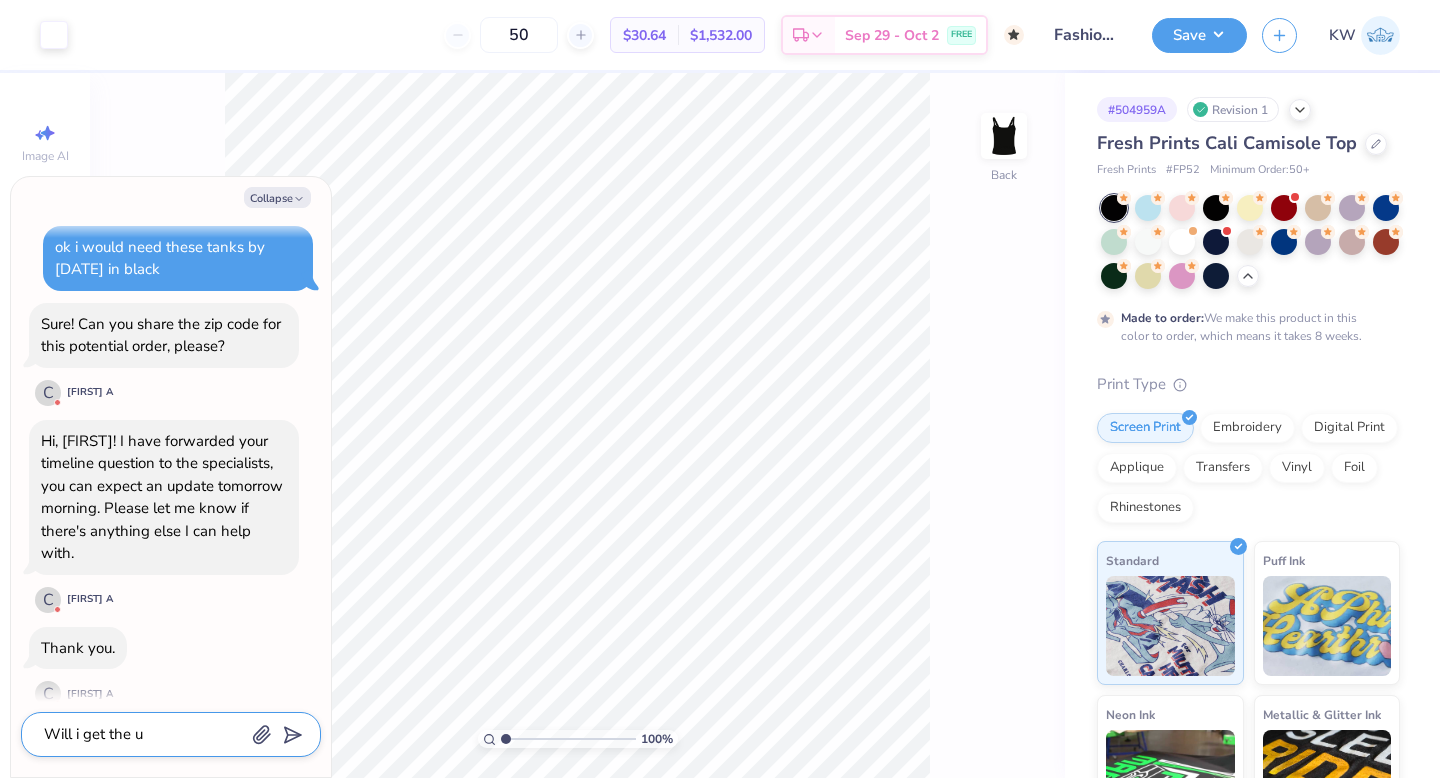 type on "x" 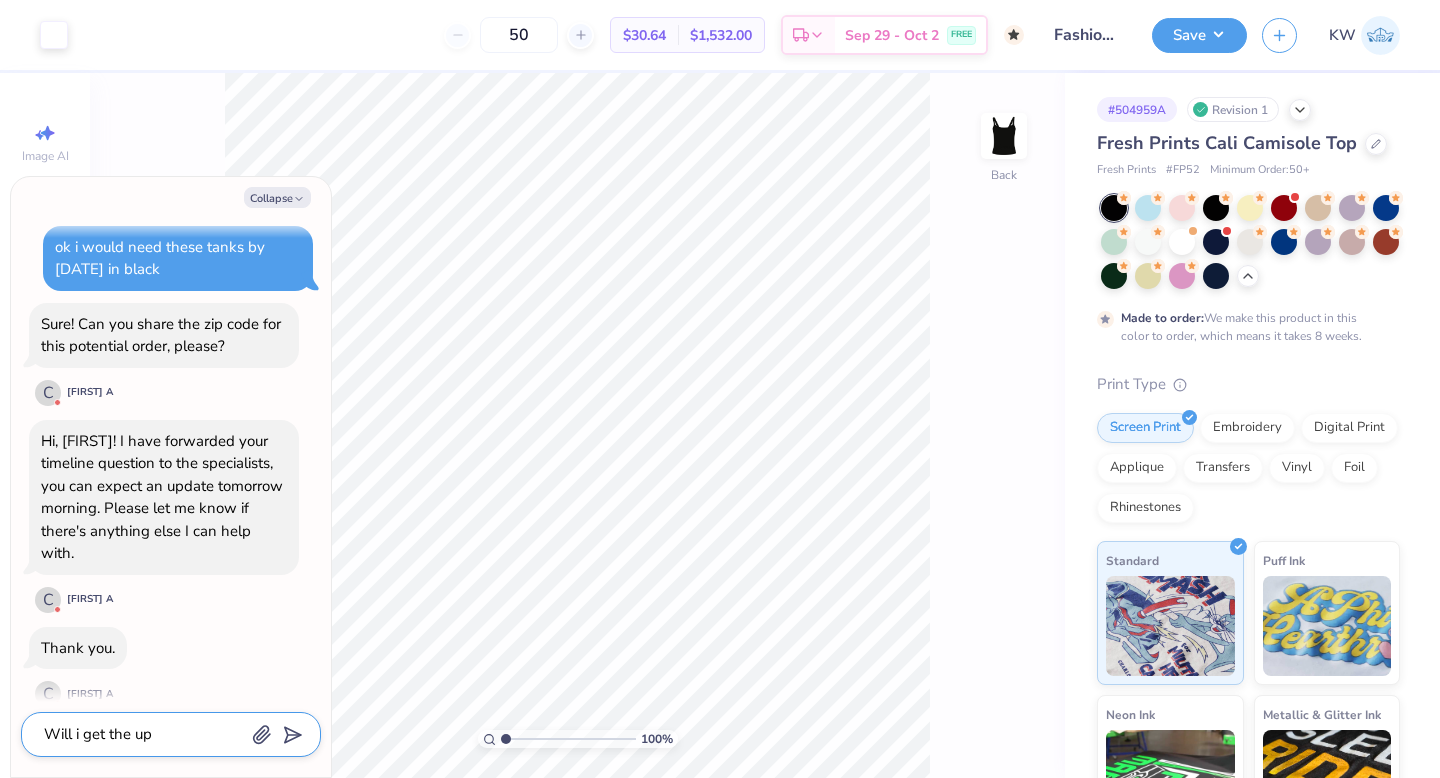 type on "x" 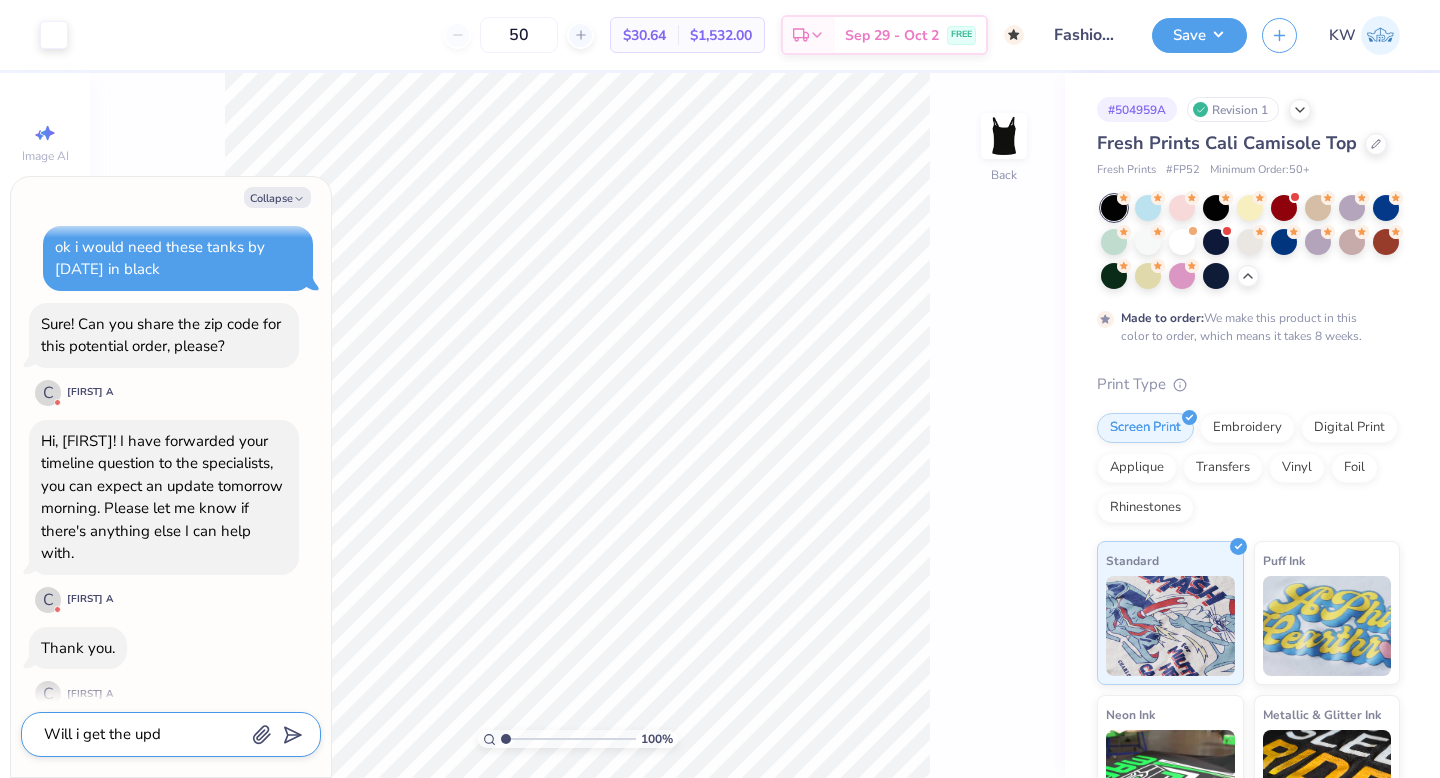type on "x" 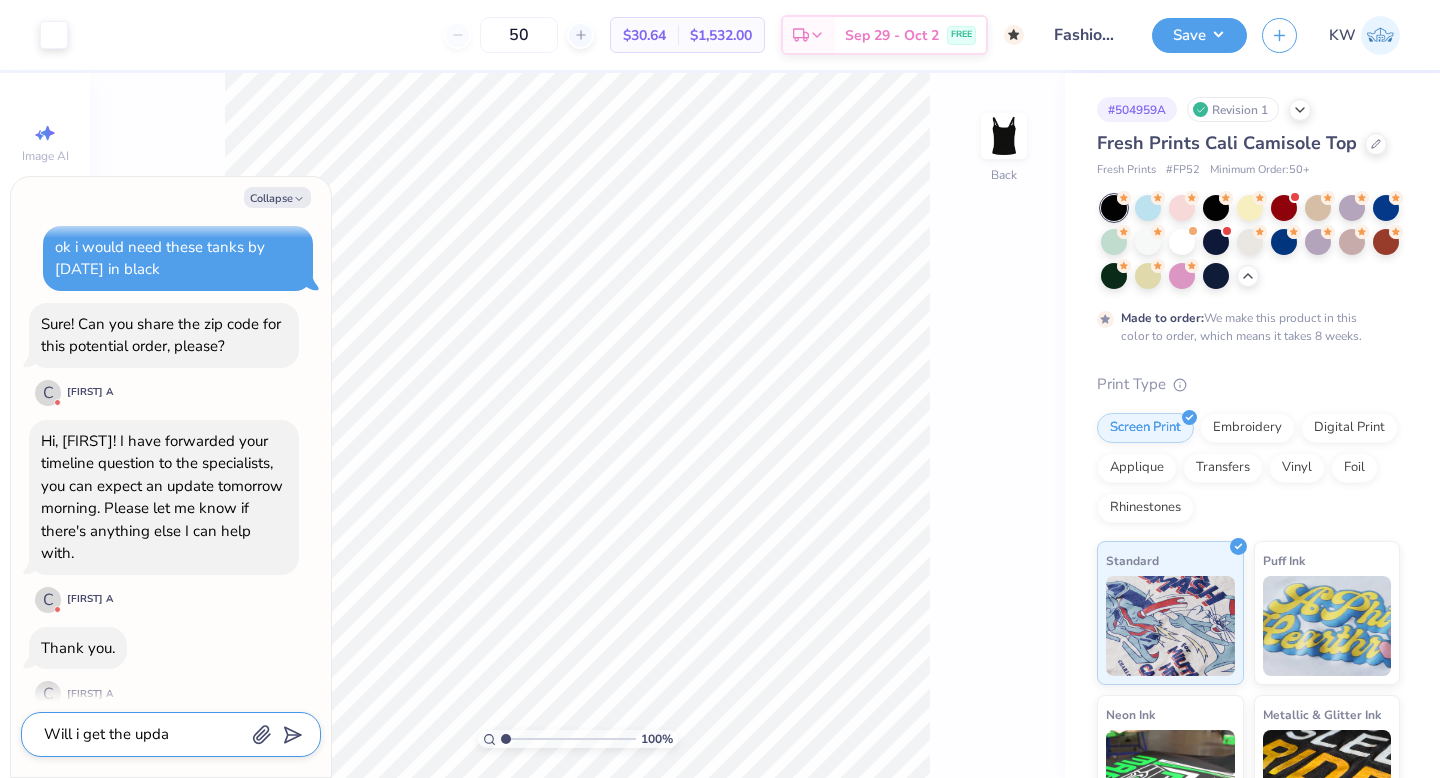 type on "x" 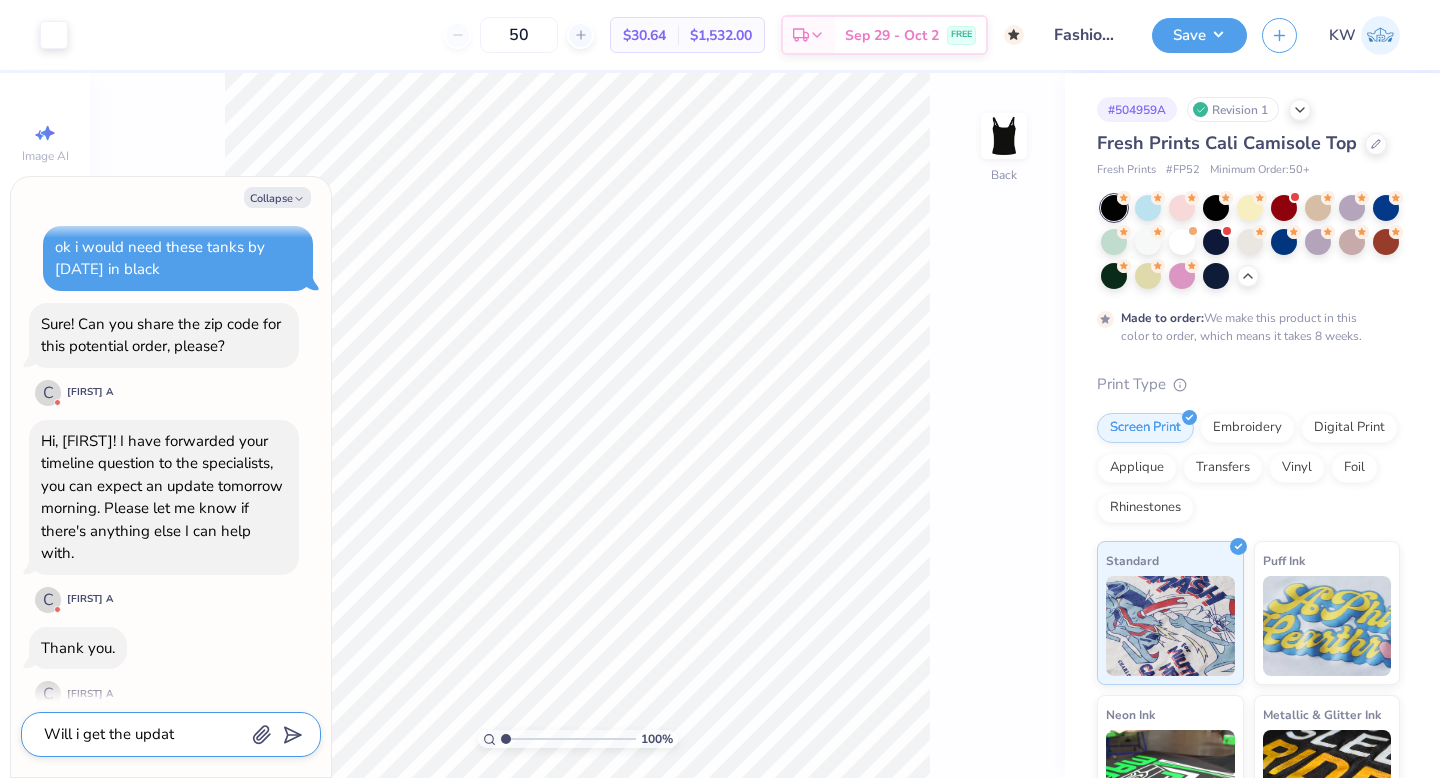 type on "x" 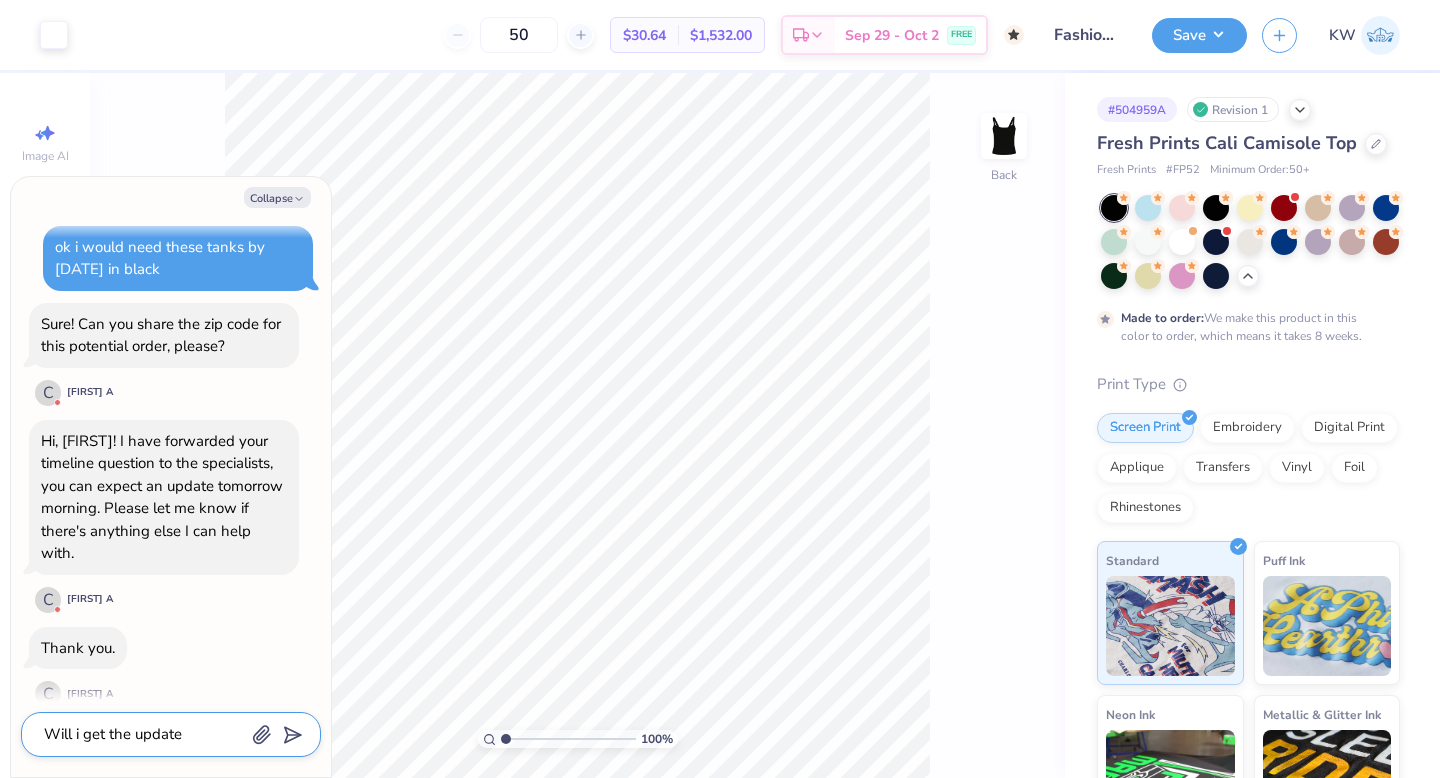 type on "Will i get the update" 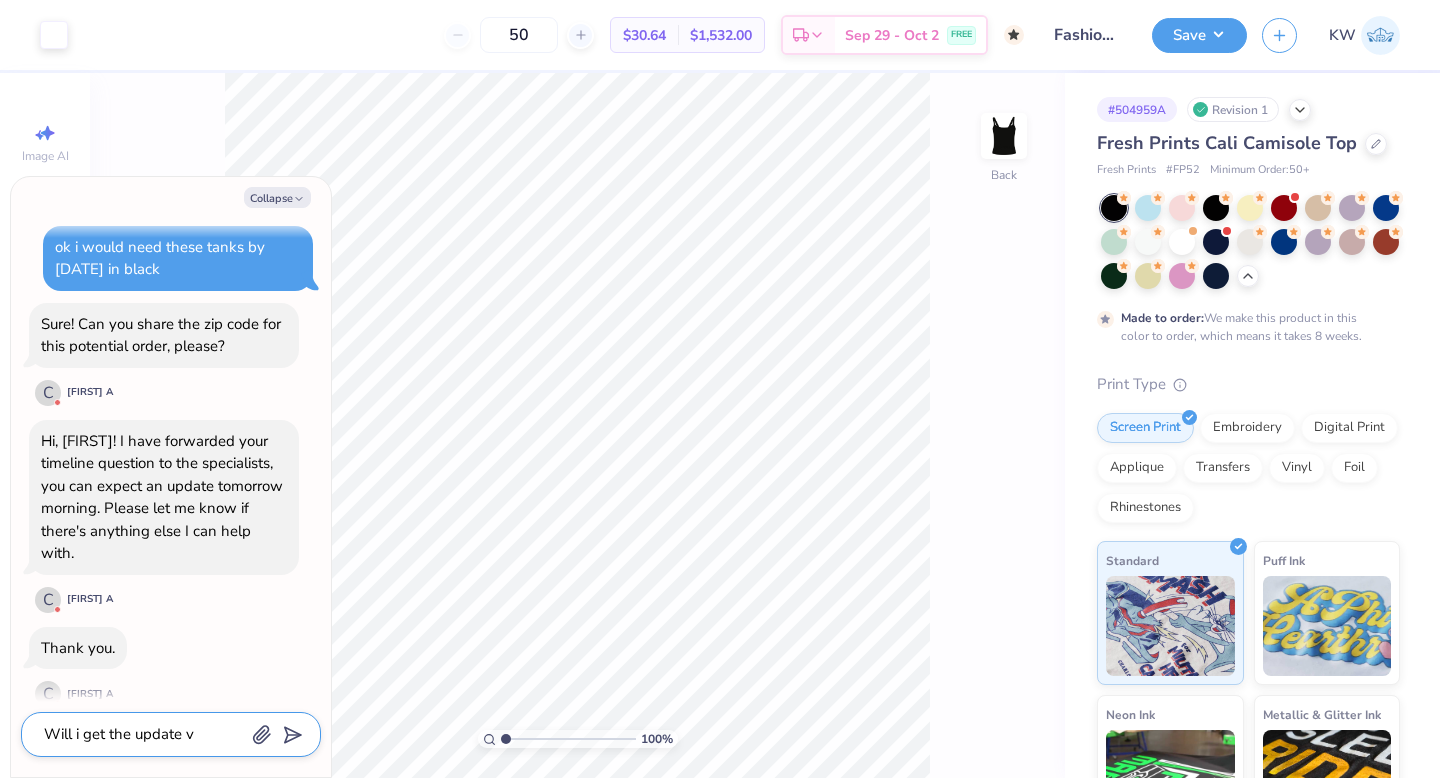 type on "x" 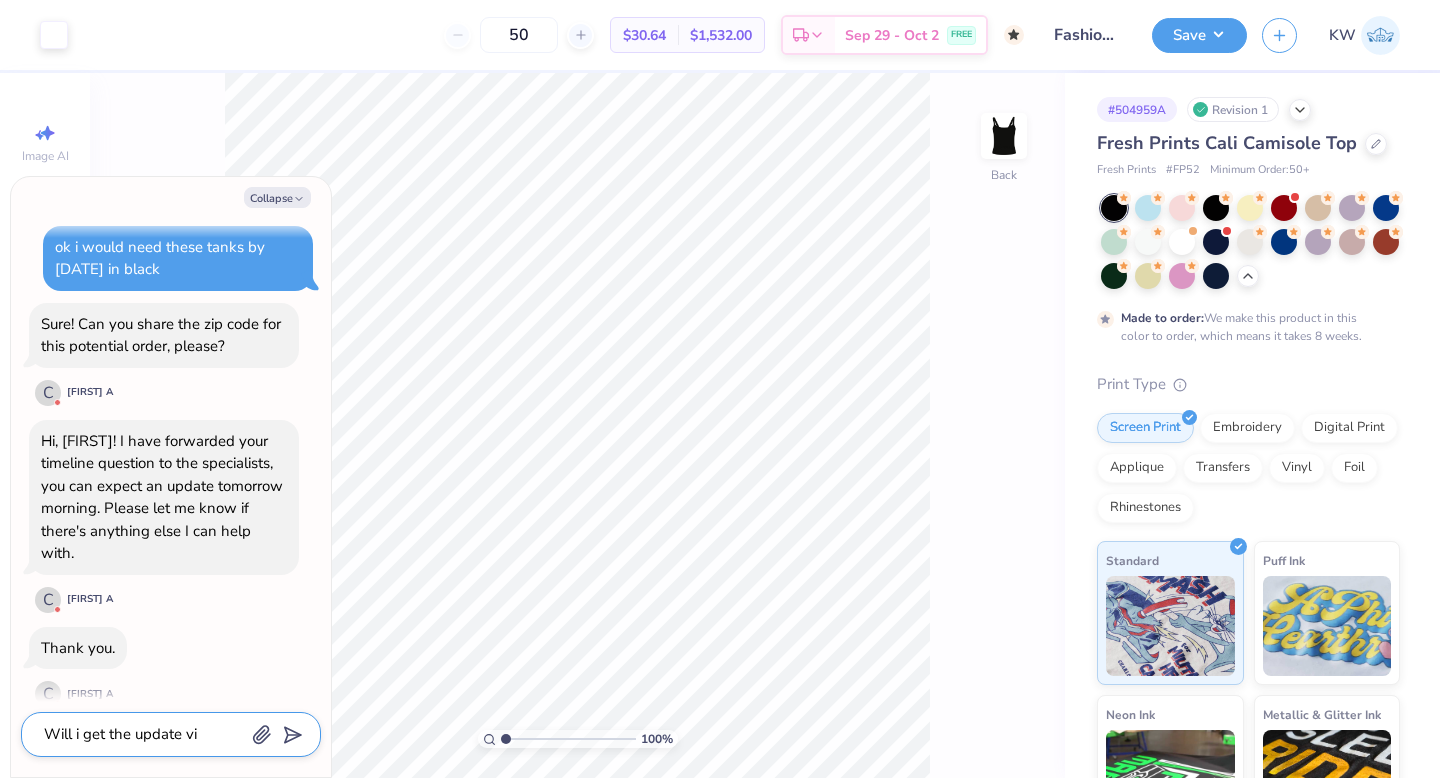 type on "x" 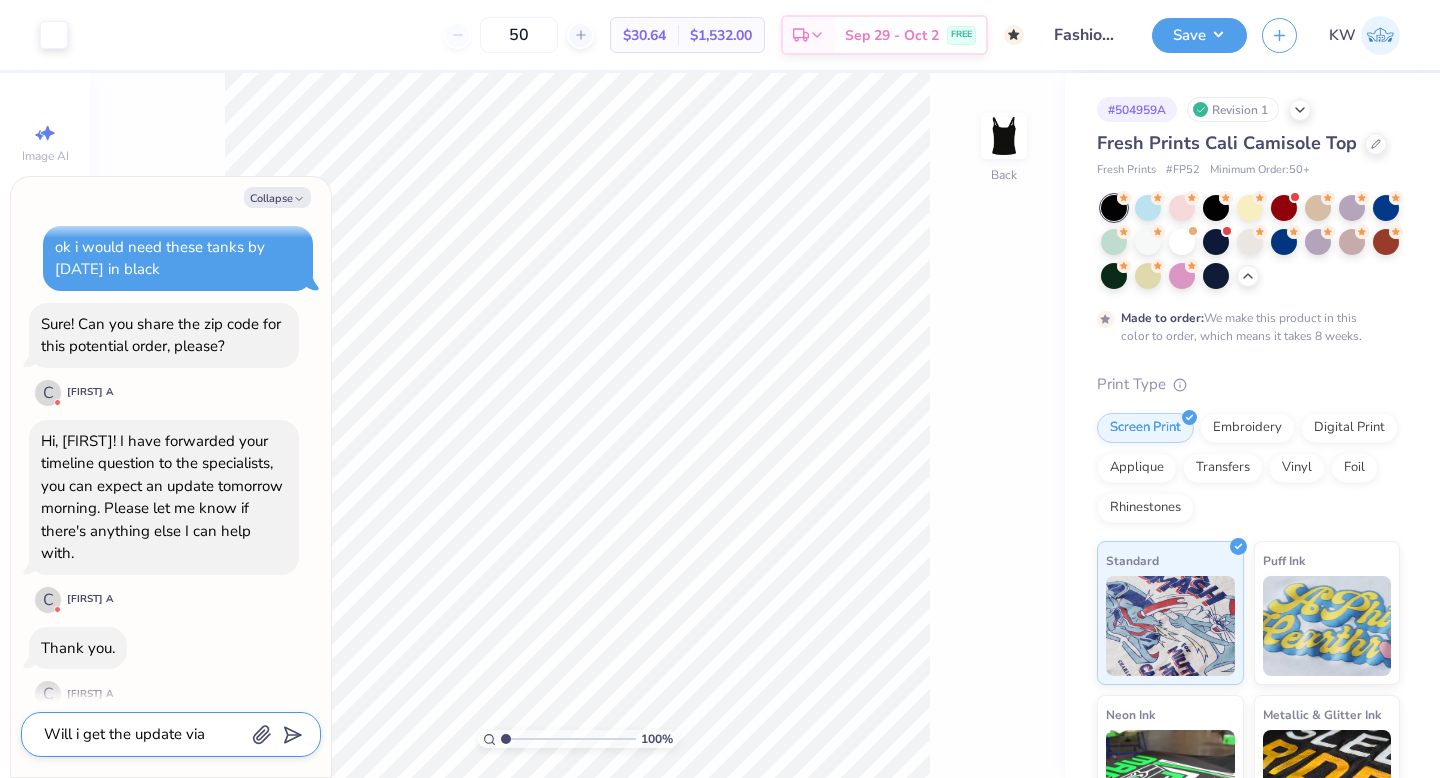 type on "x" 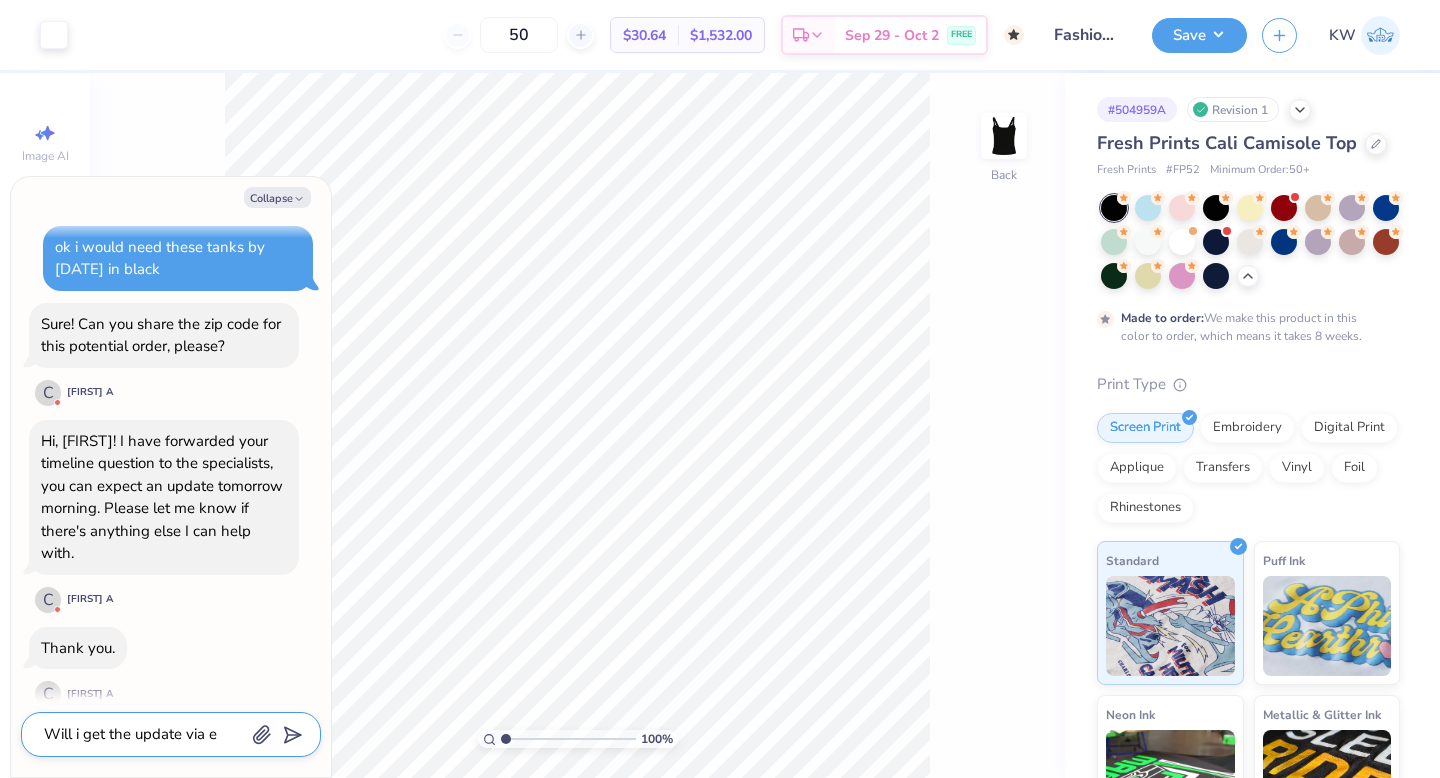type on "x" 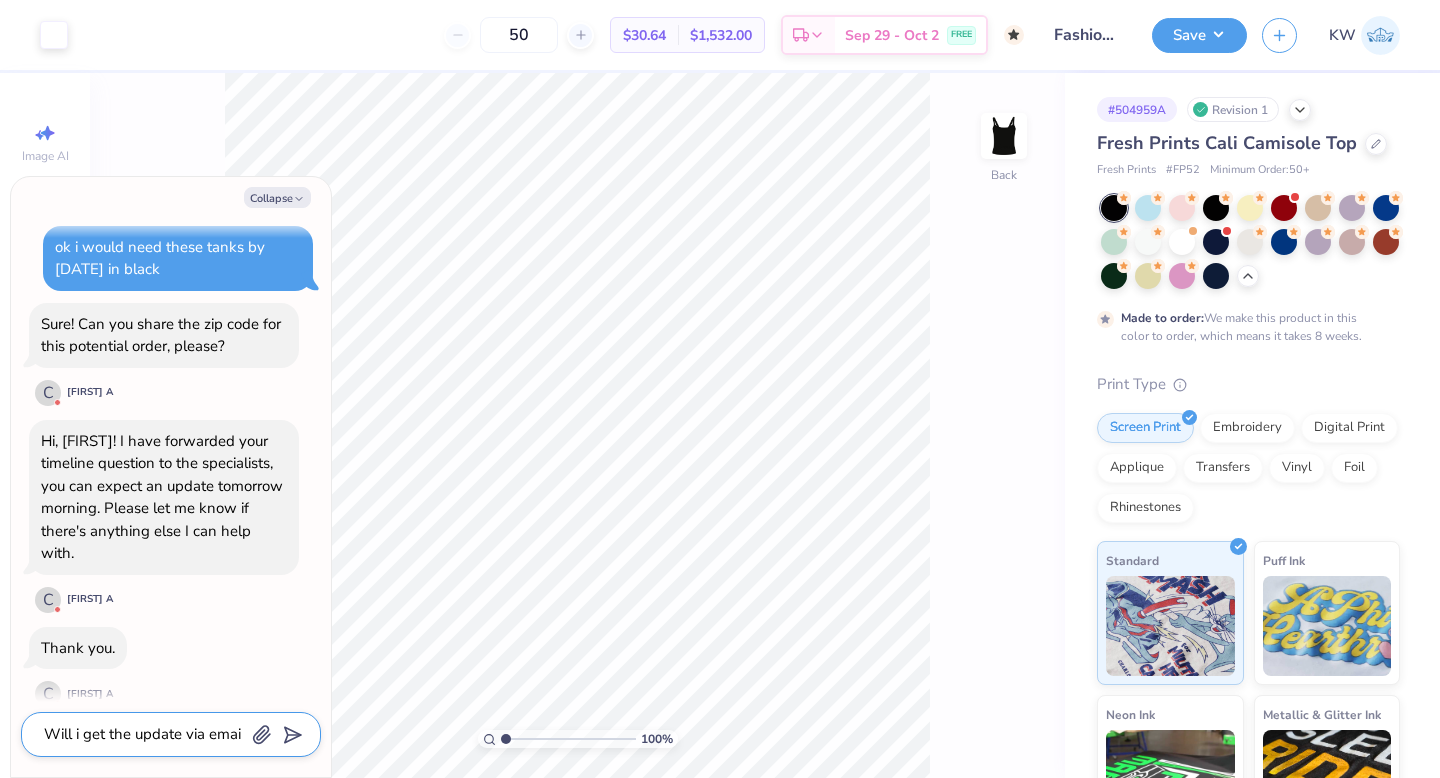 type on "Will i get the update via ema" 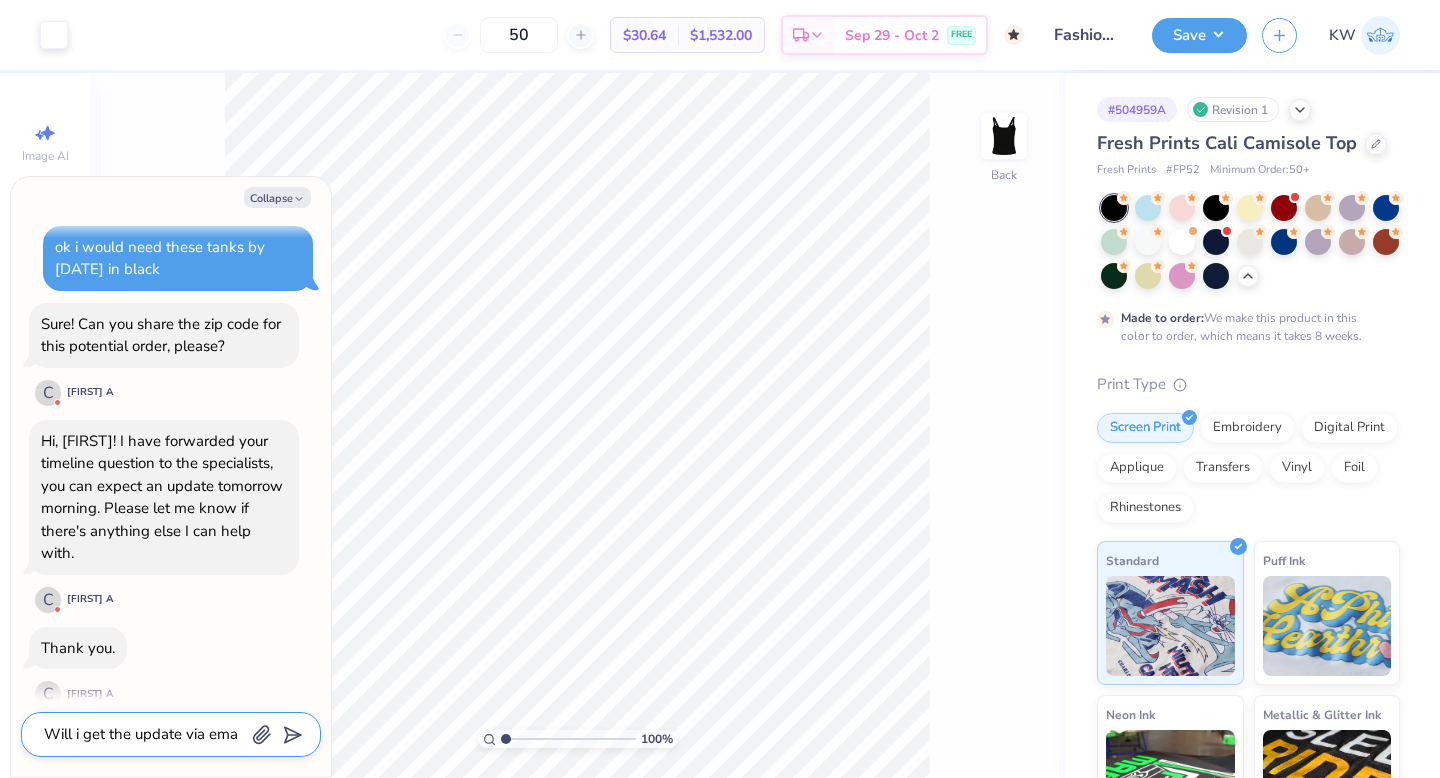 type on "x" 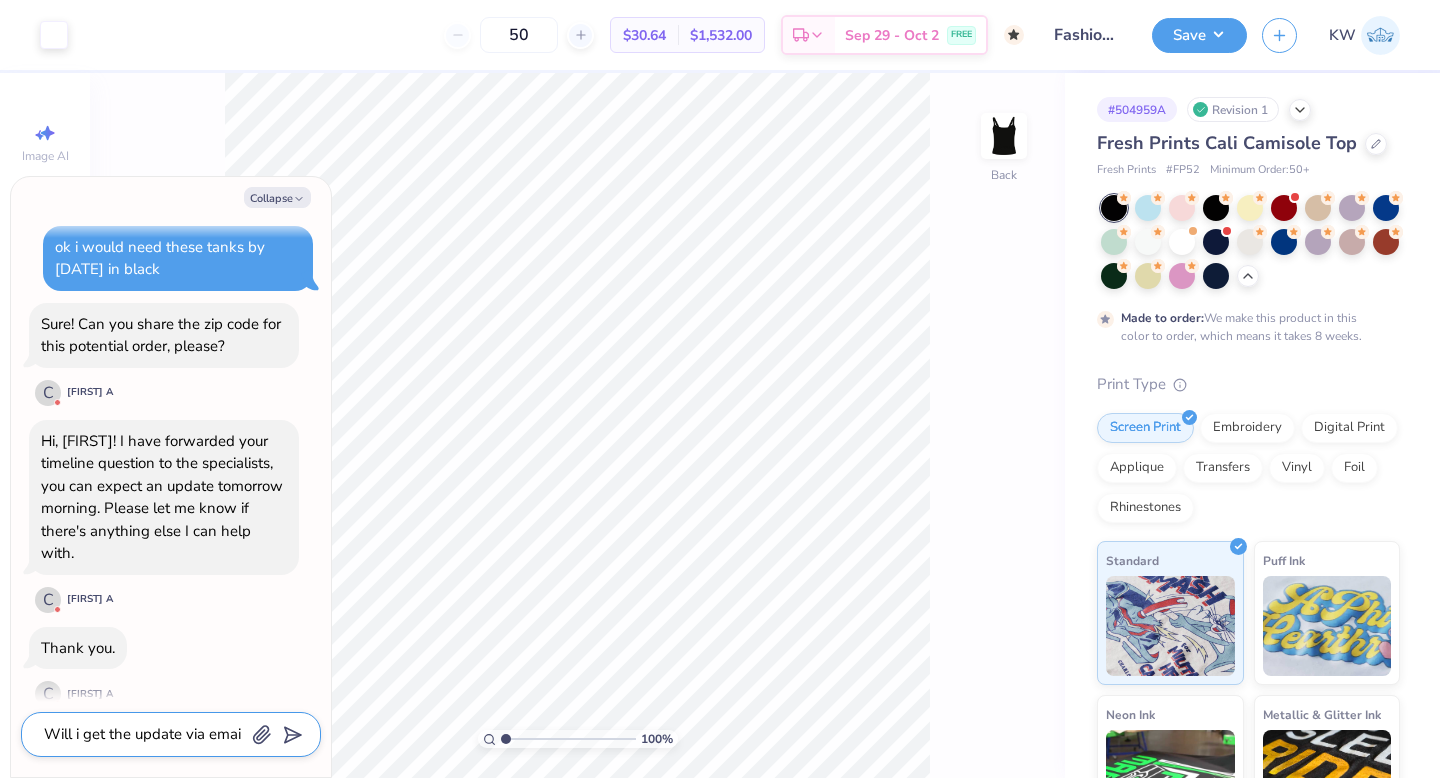 type on "x" 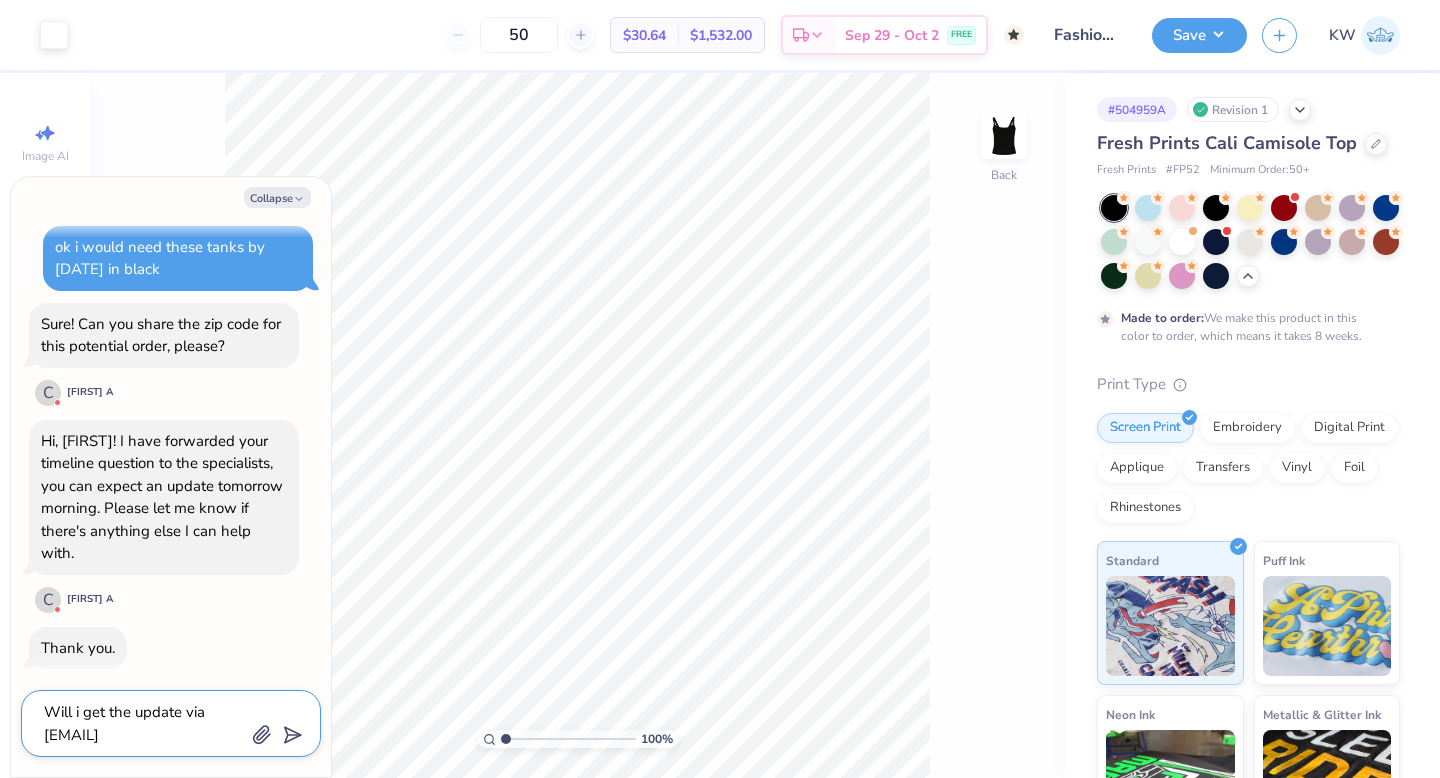 type on "x" 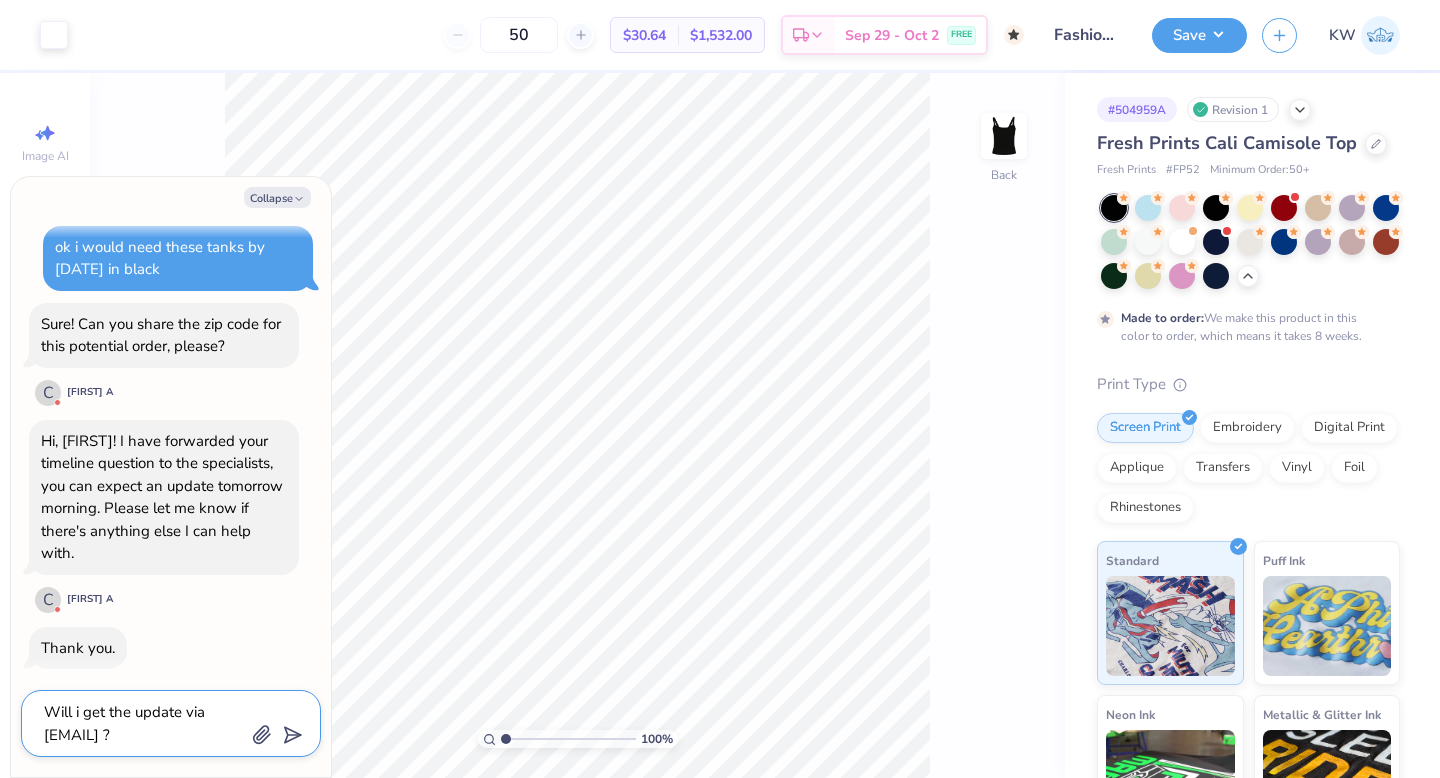 type on "x" 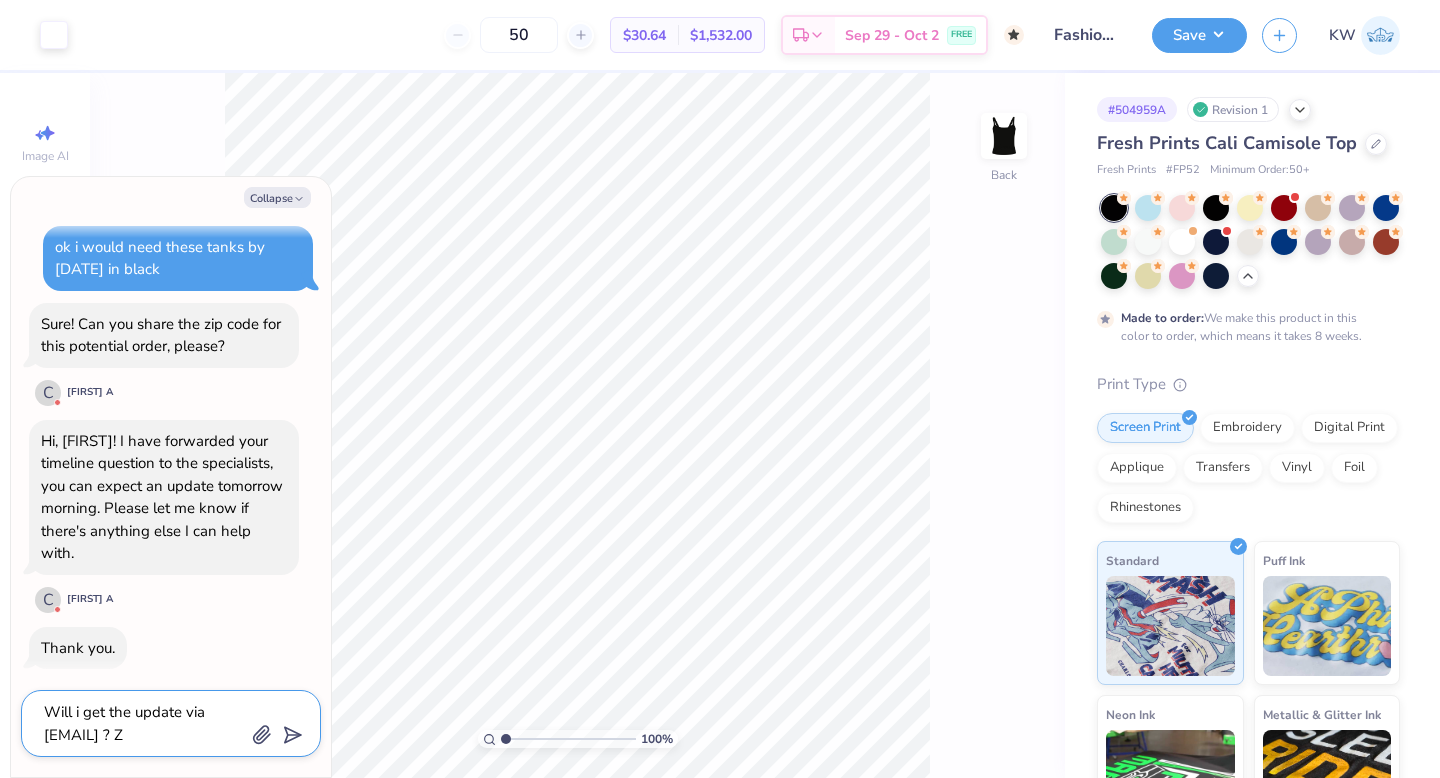 type on "x" 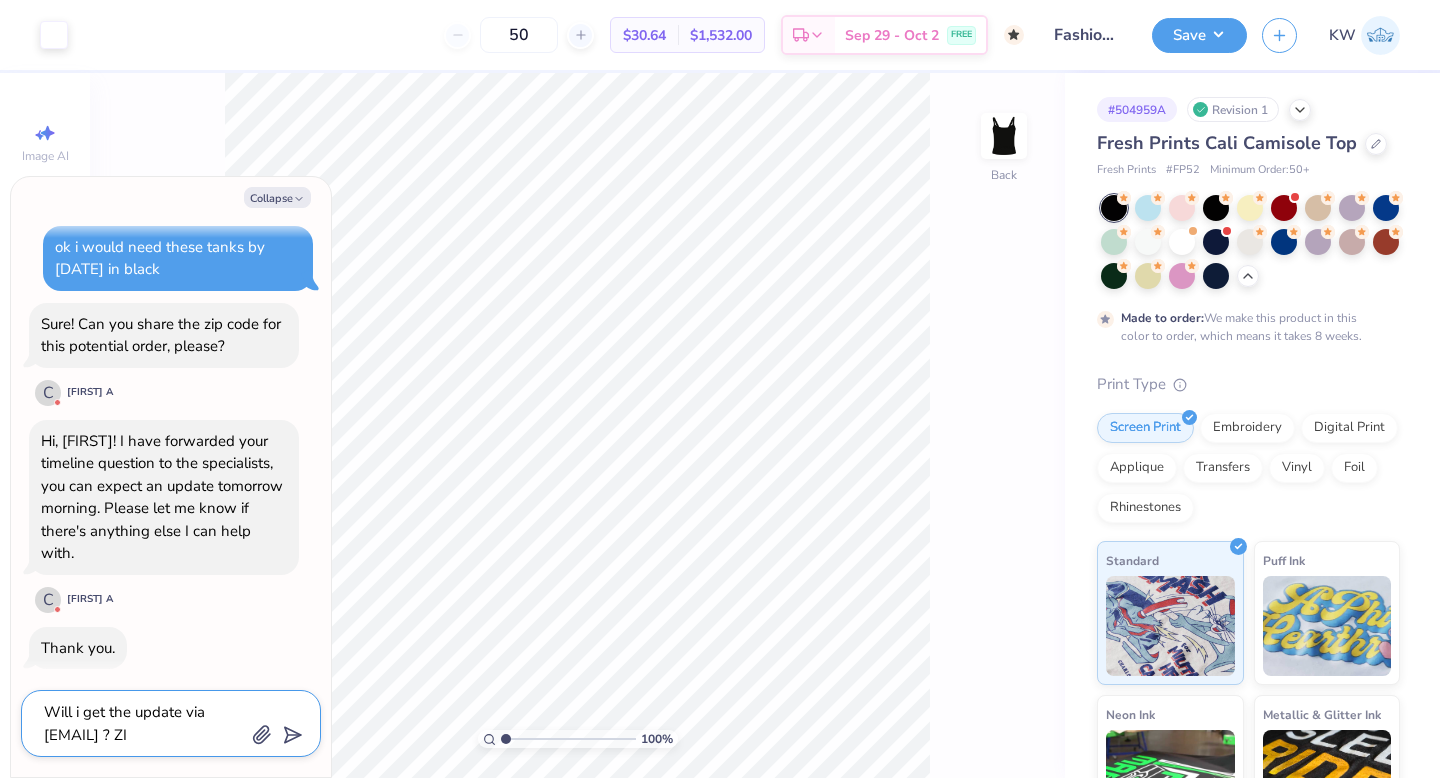 type on "x" 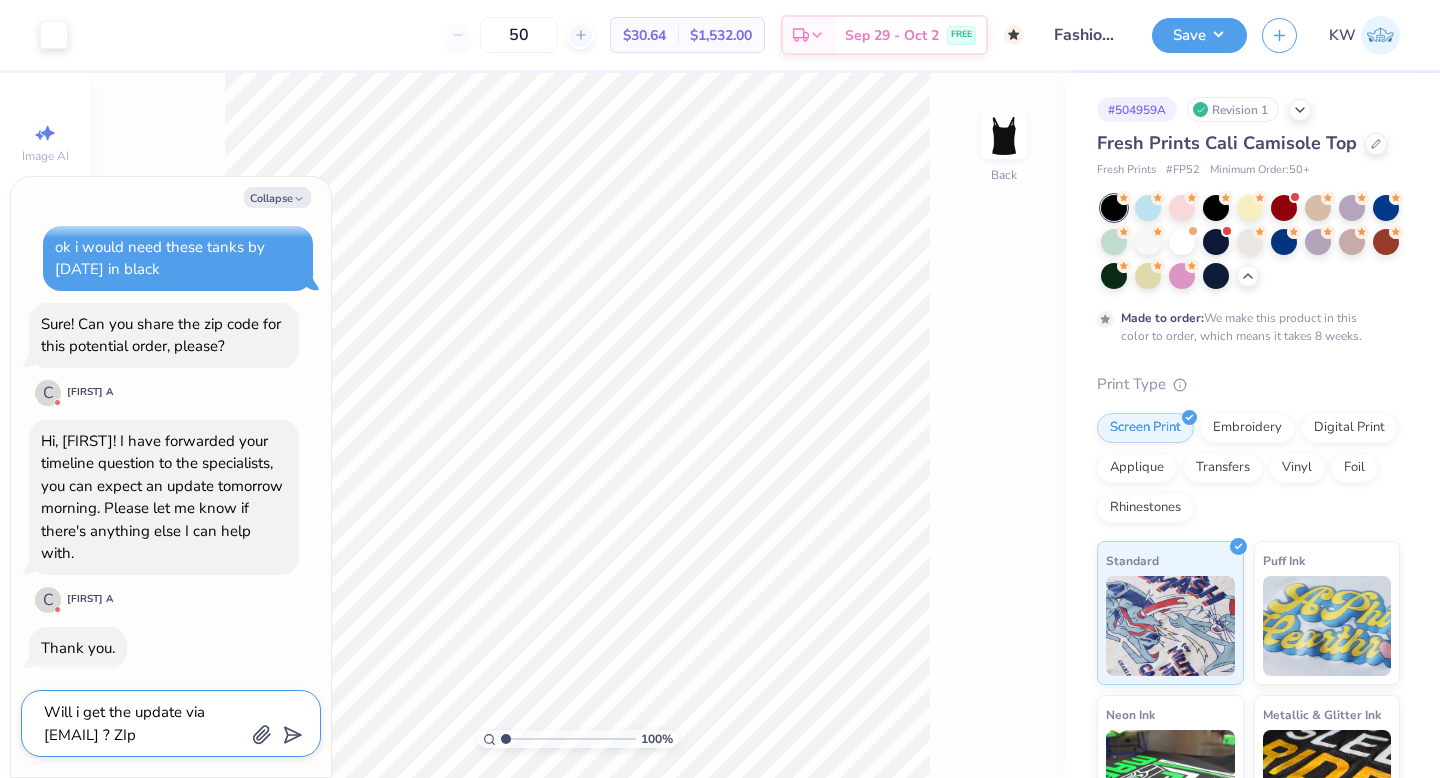 type on "x" 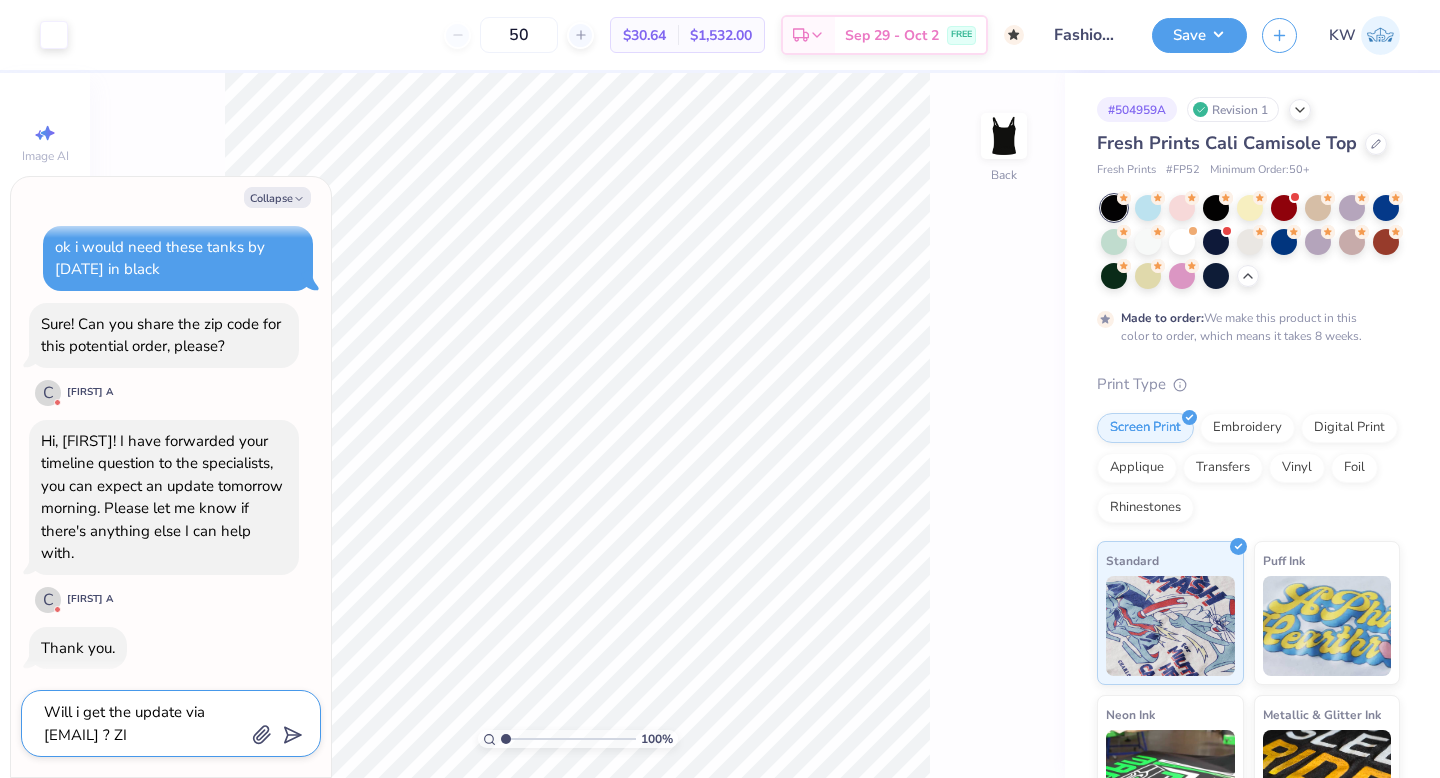 type on "x" 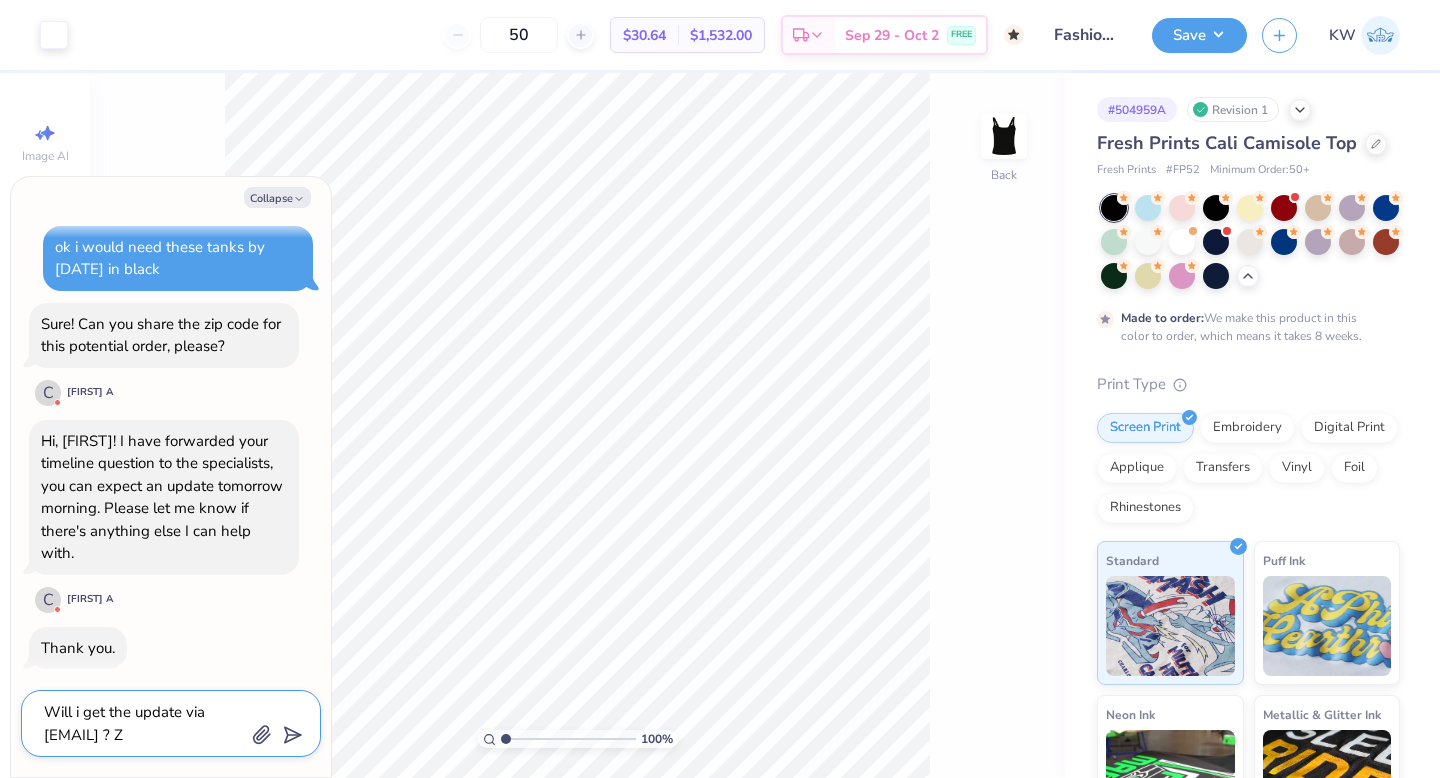 type on "x" 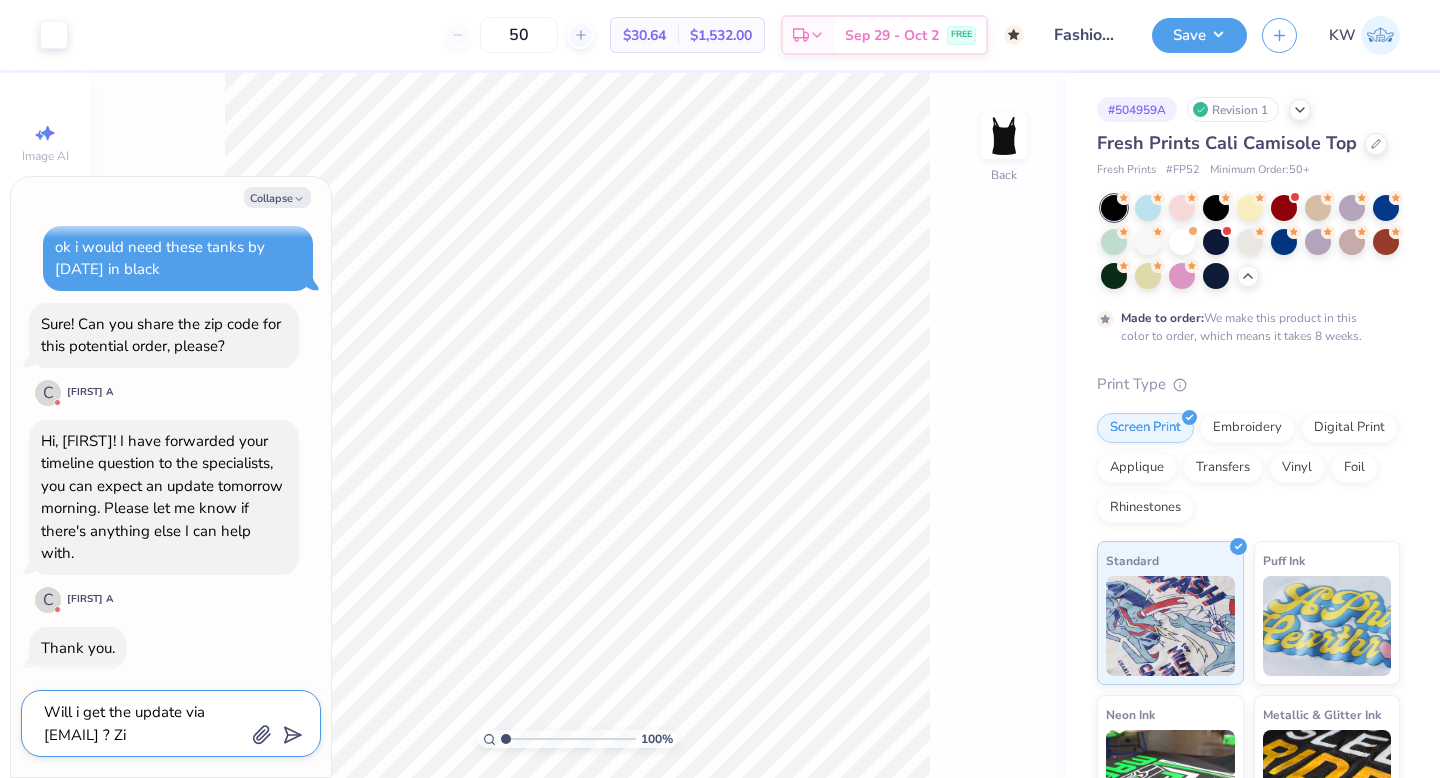 type on "x" 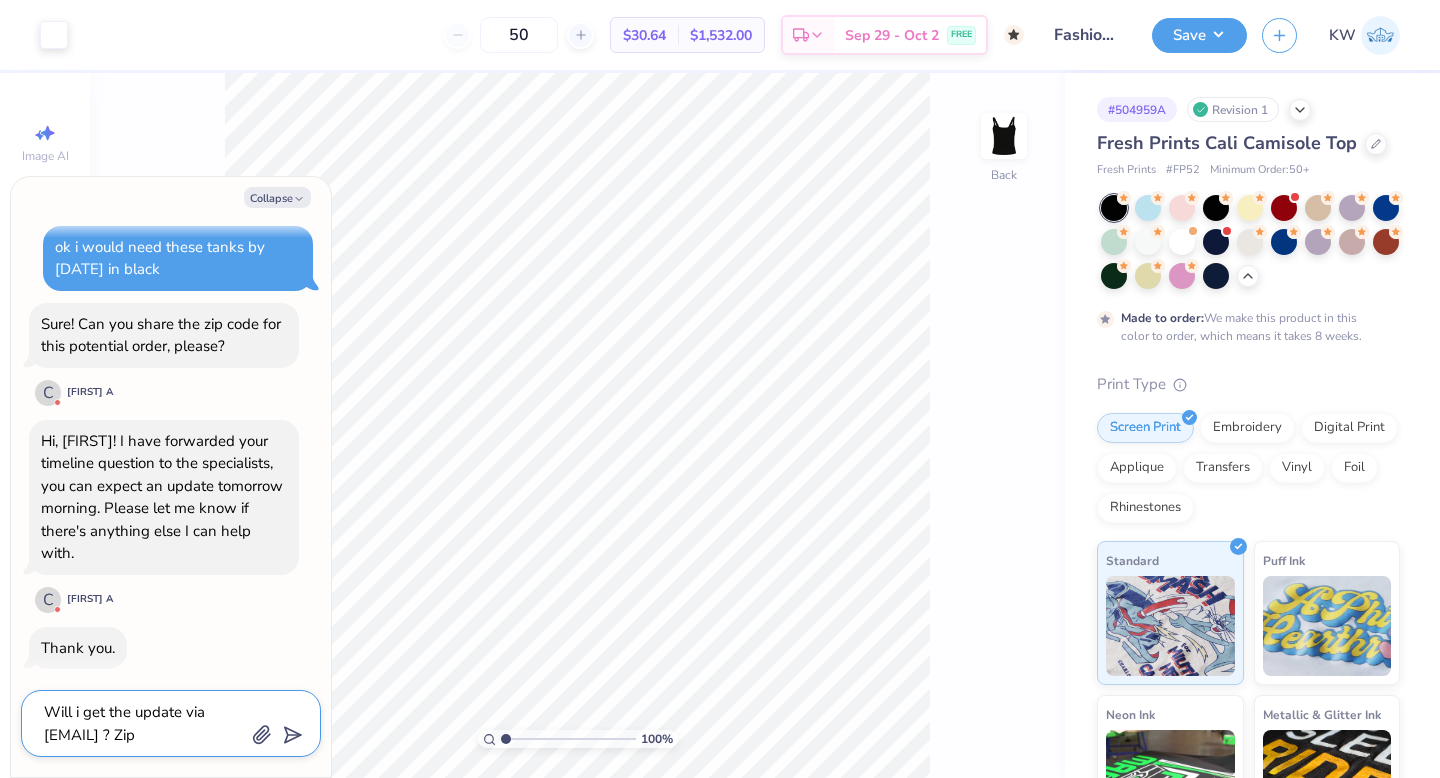 type on "x" 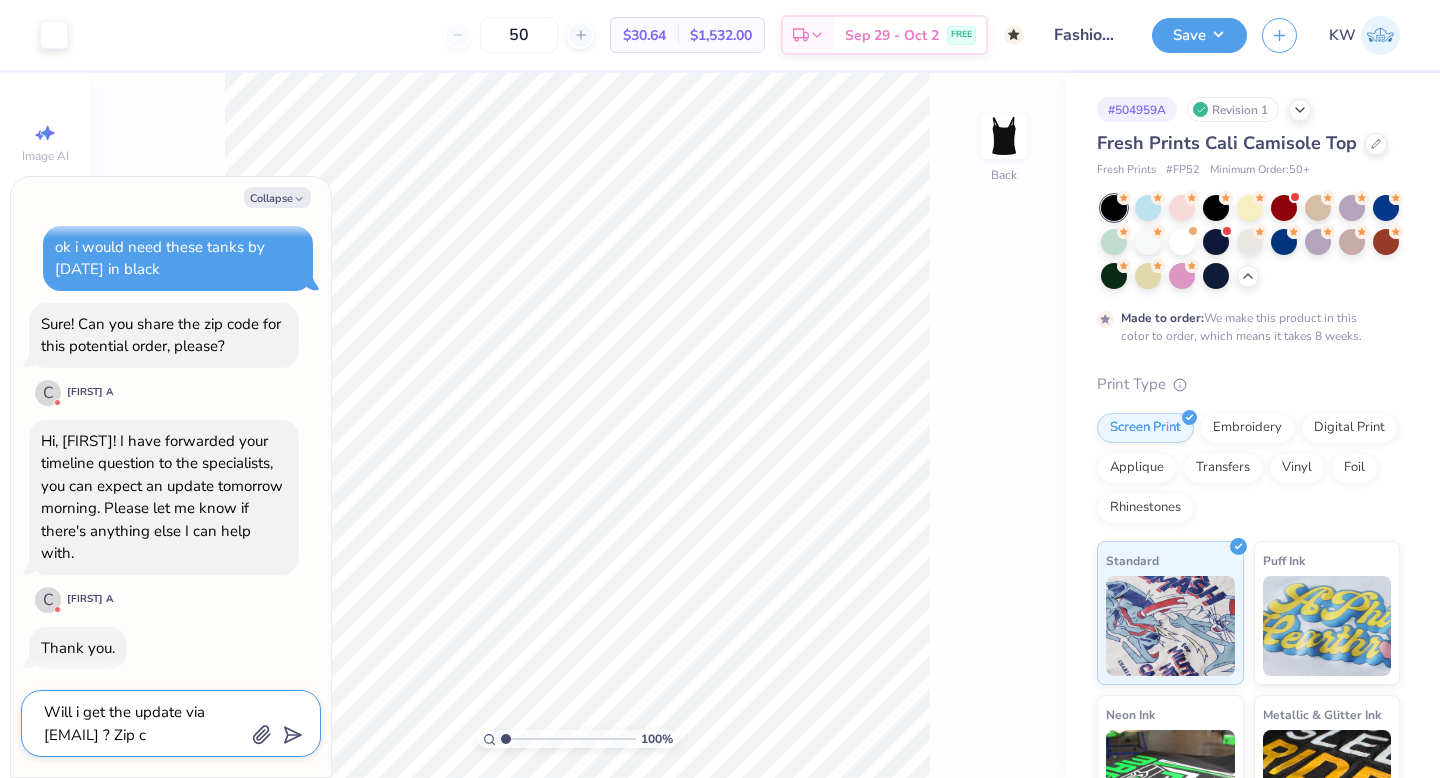 type on "x" 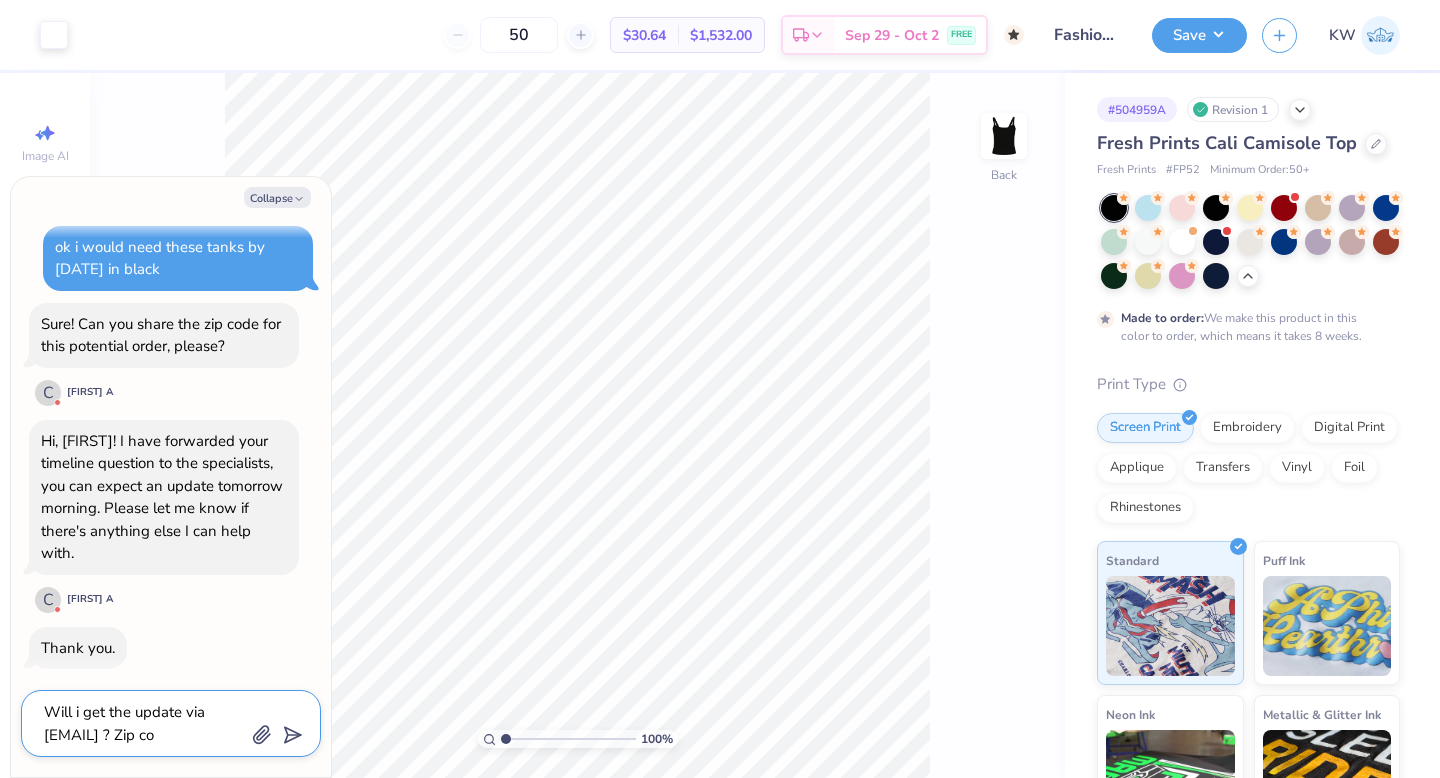 type on "x" 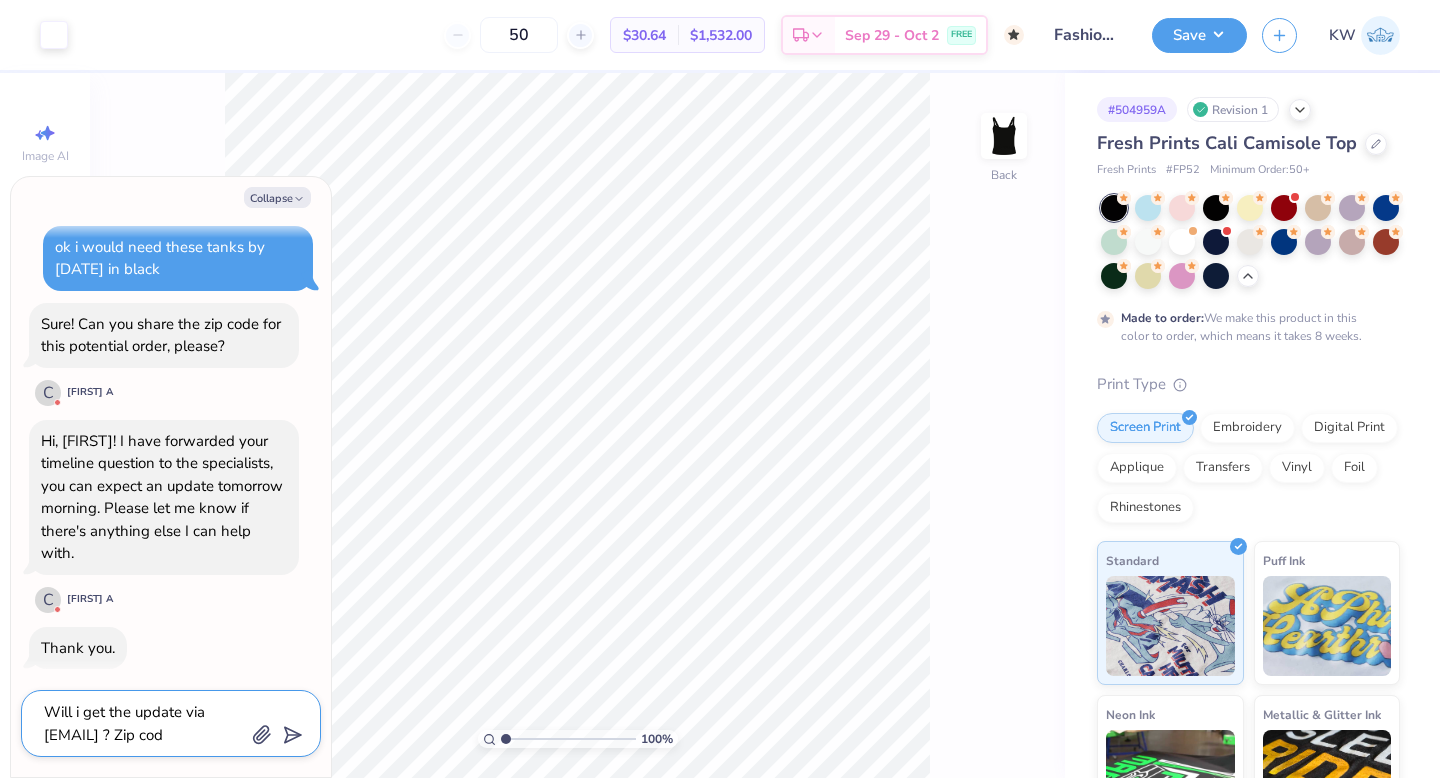type on "x" 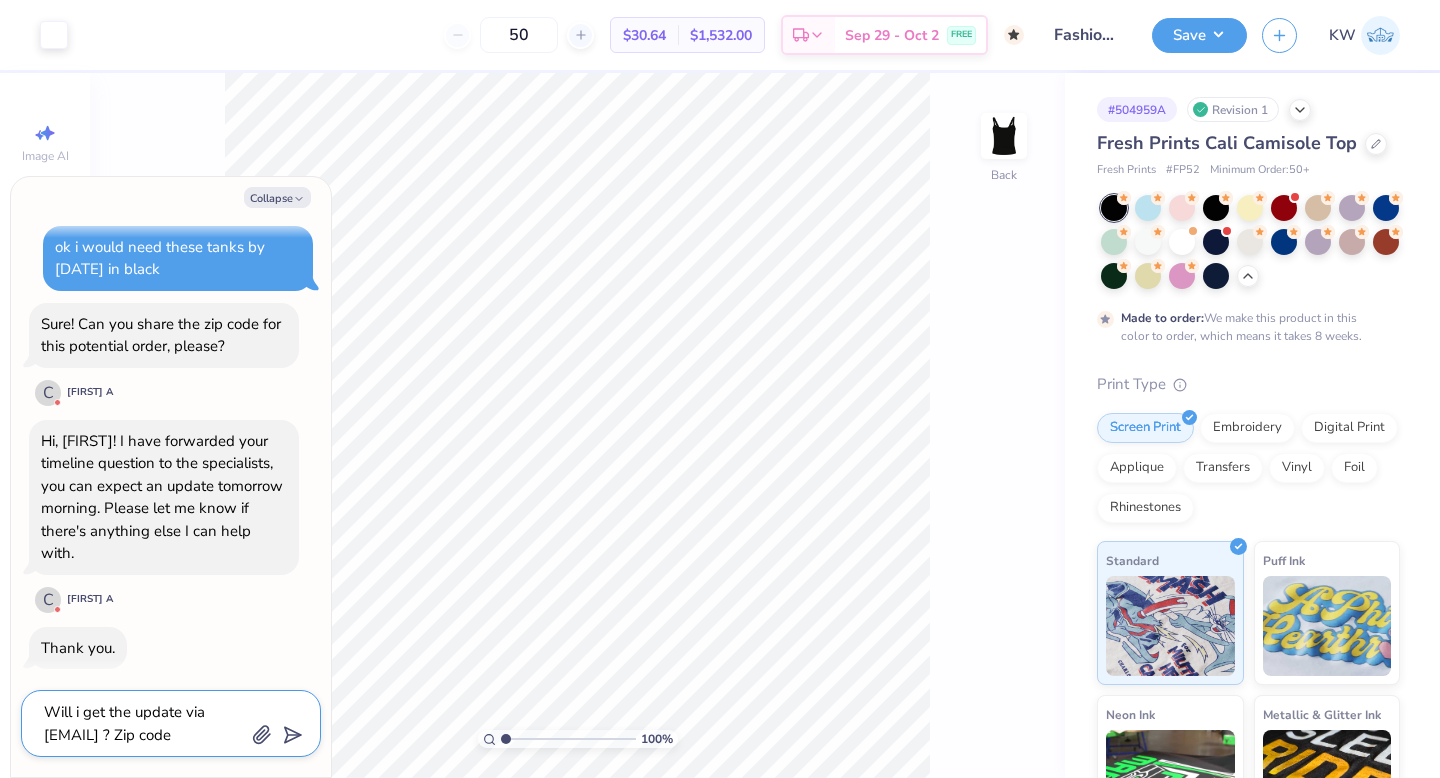 type on "x" 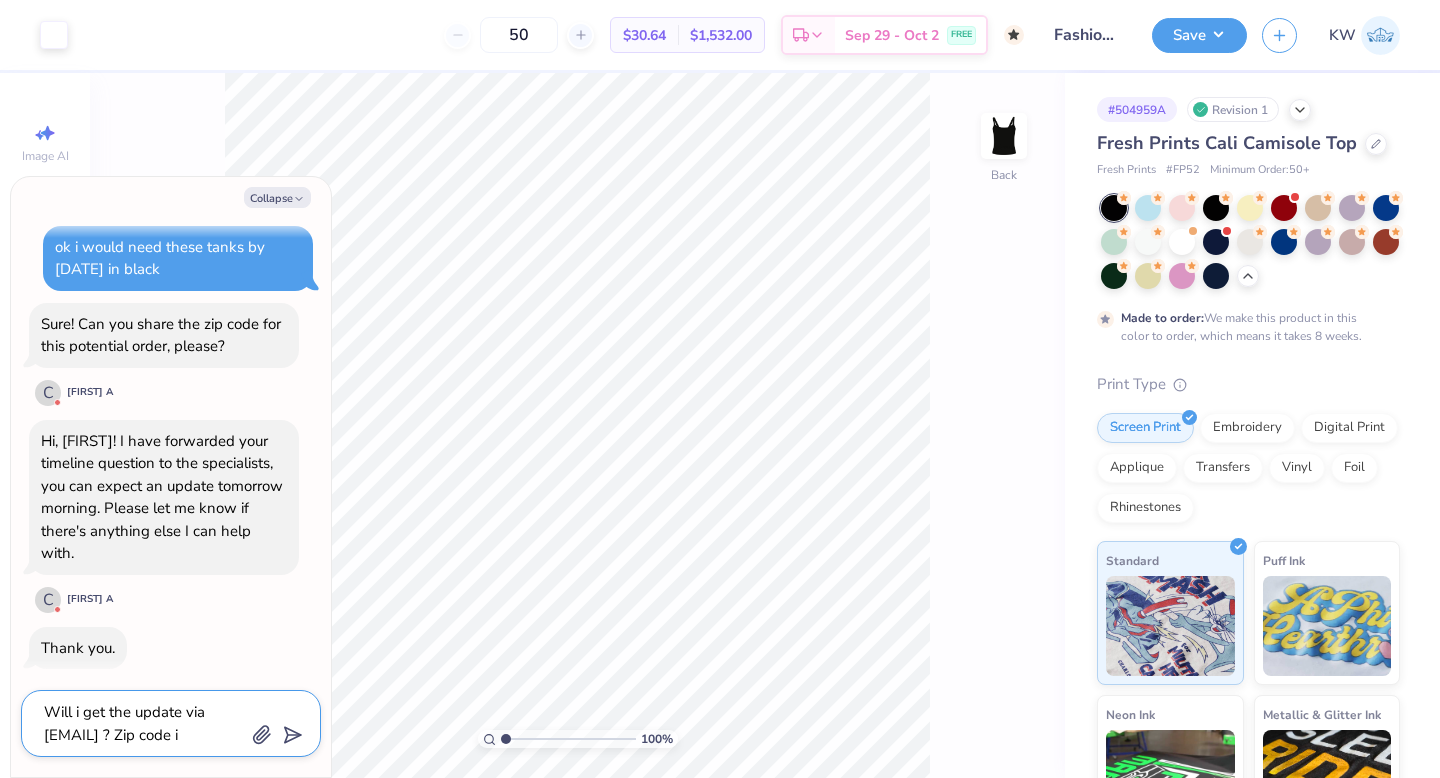 type on "x" 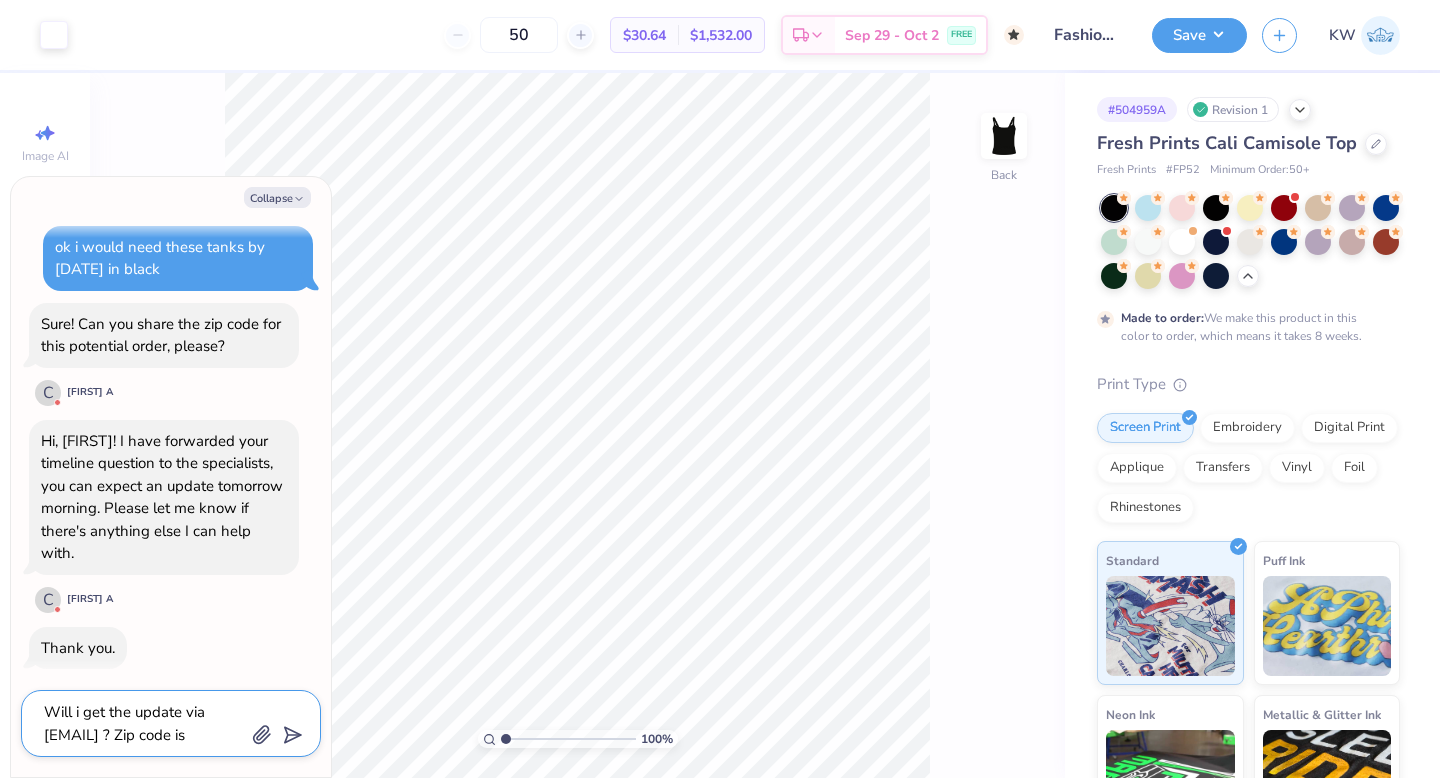 type on "Will i get the update via [EMAIL] ? Zip code is" 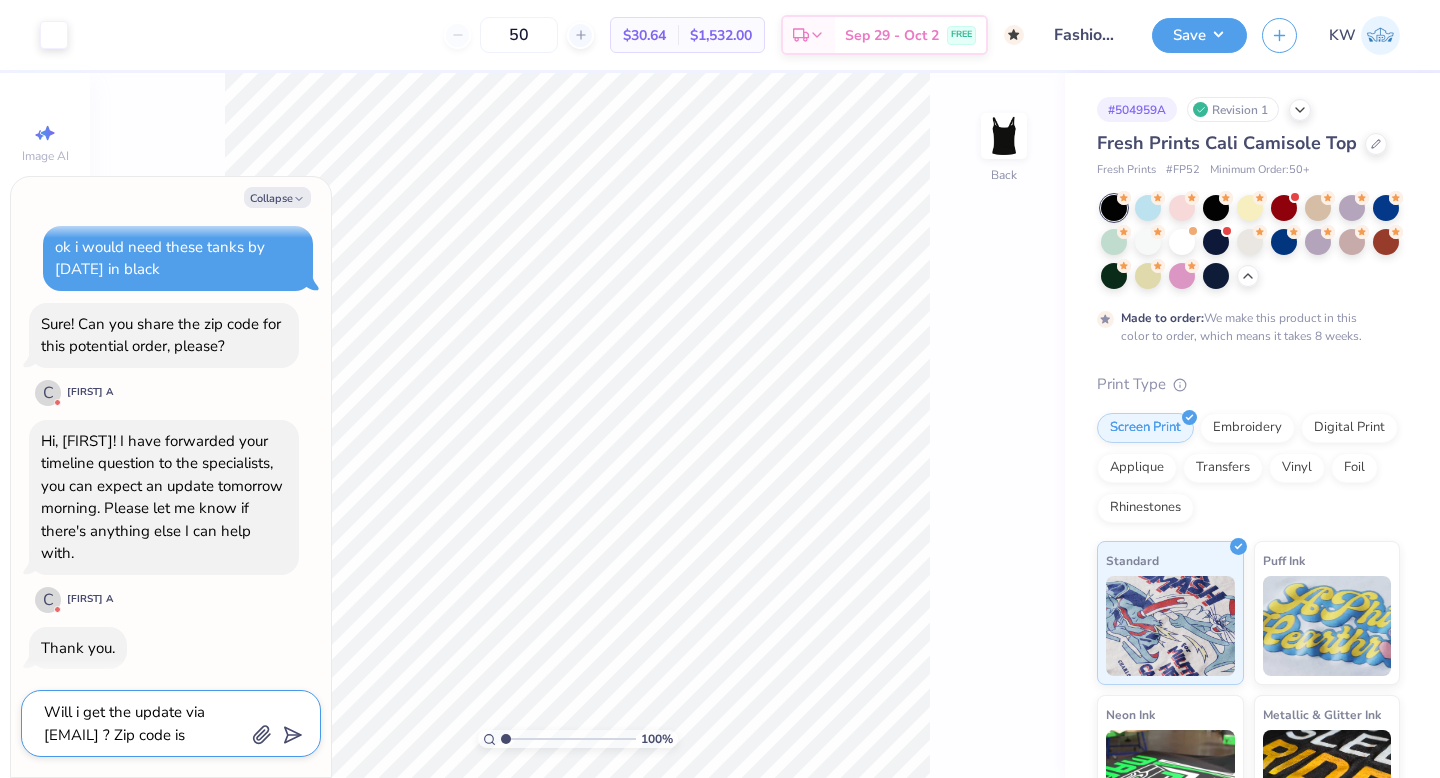 type on "Will i get the update via [EMAIL] ? Zip code is" 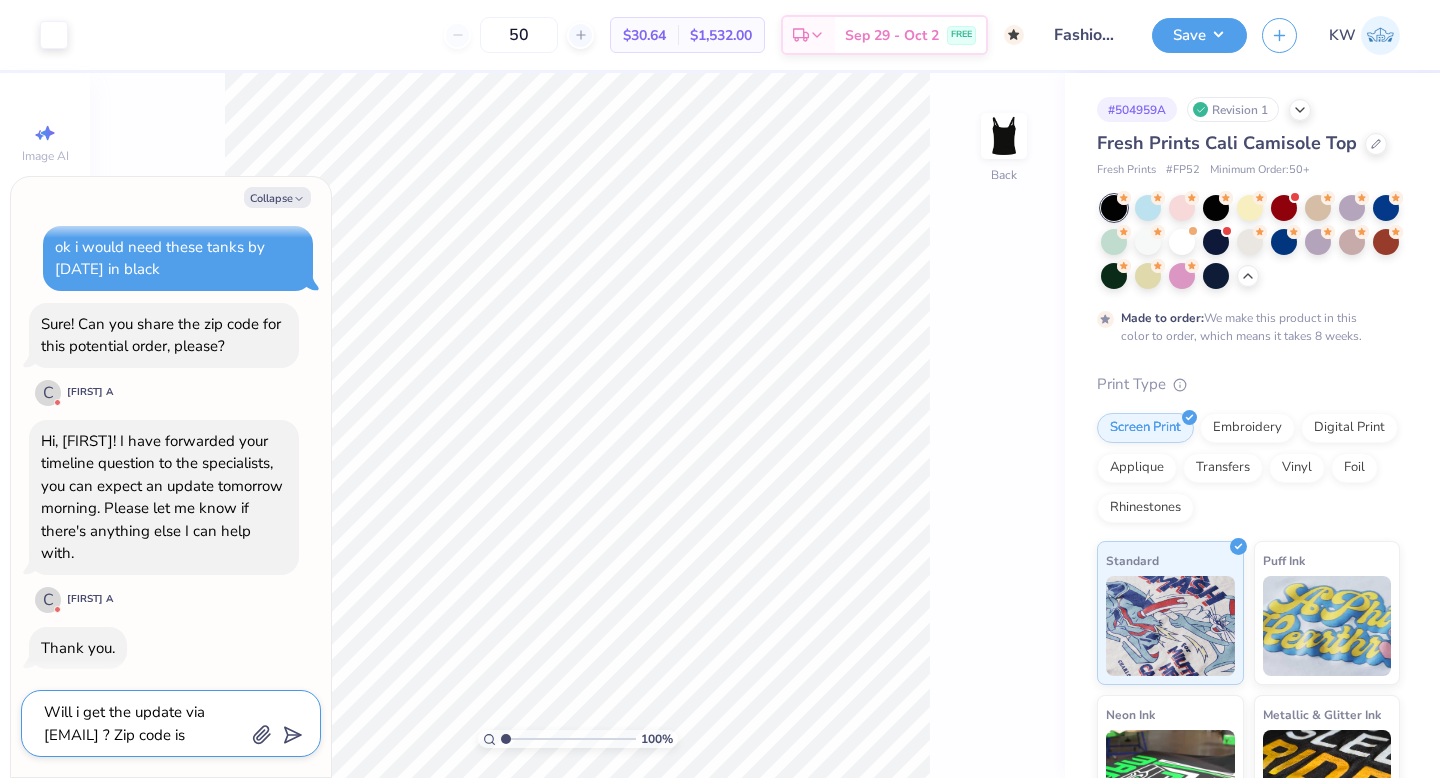 type on "x" 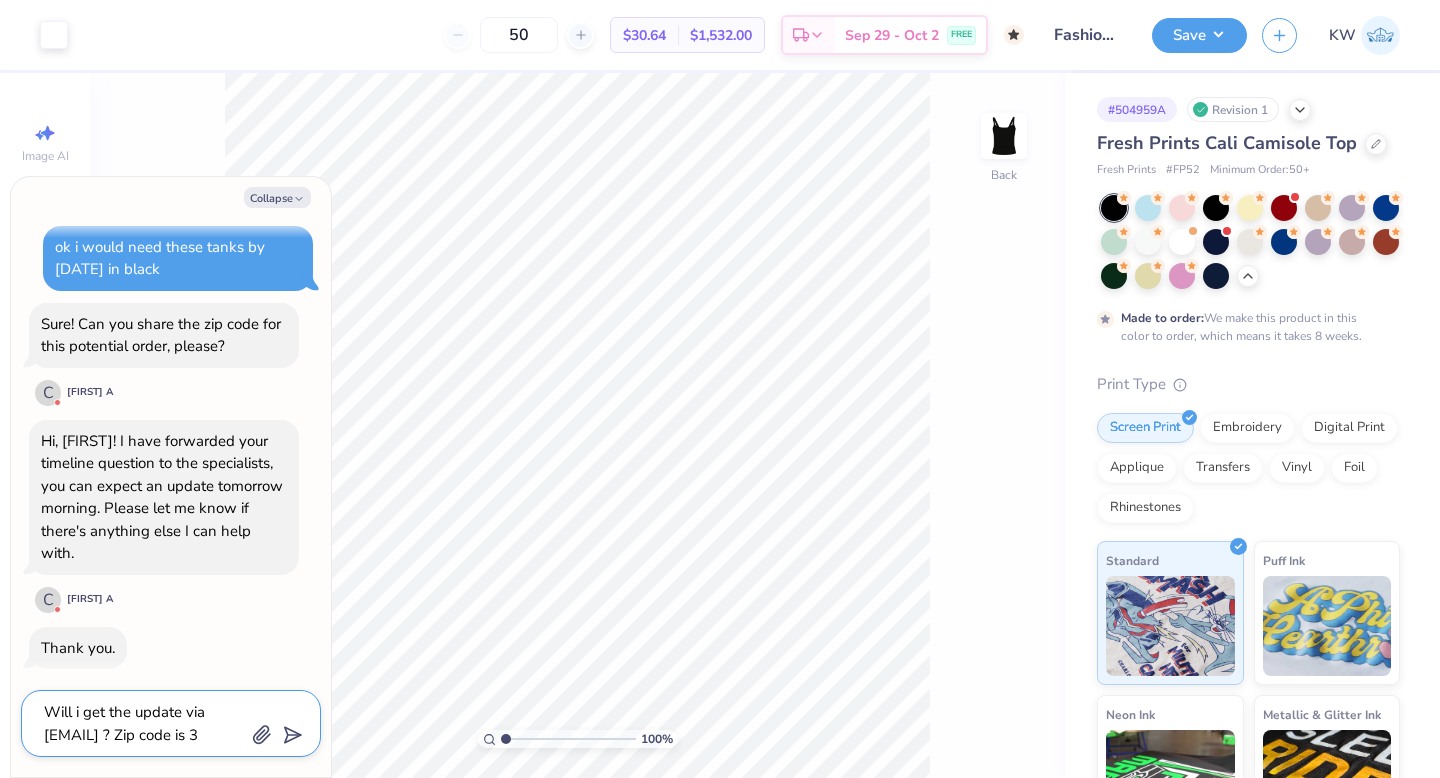 type on "x" 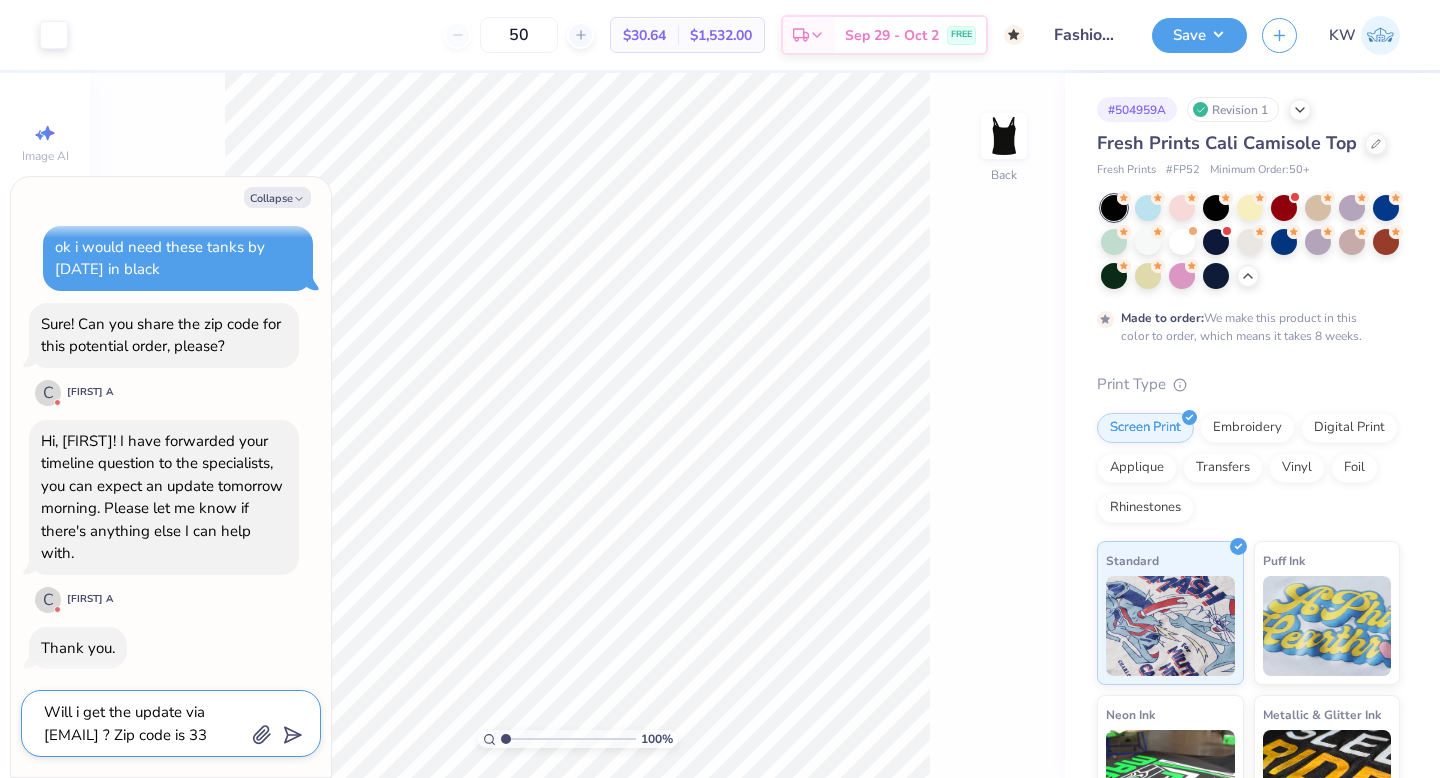 type on "x" 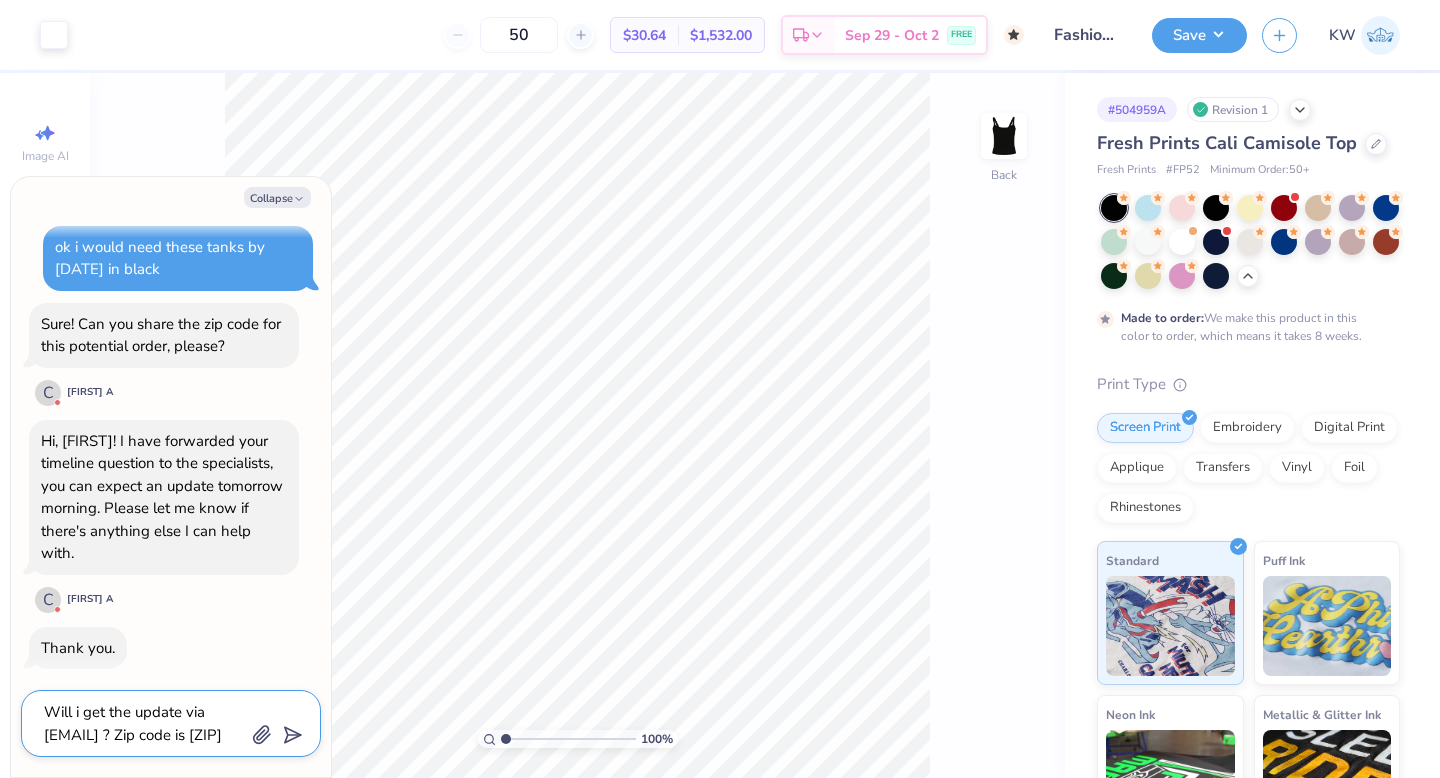 type on "x" 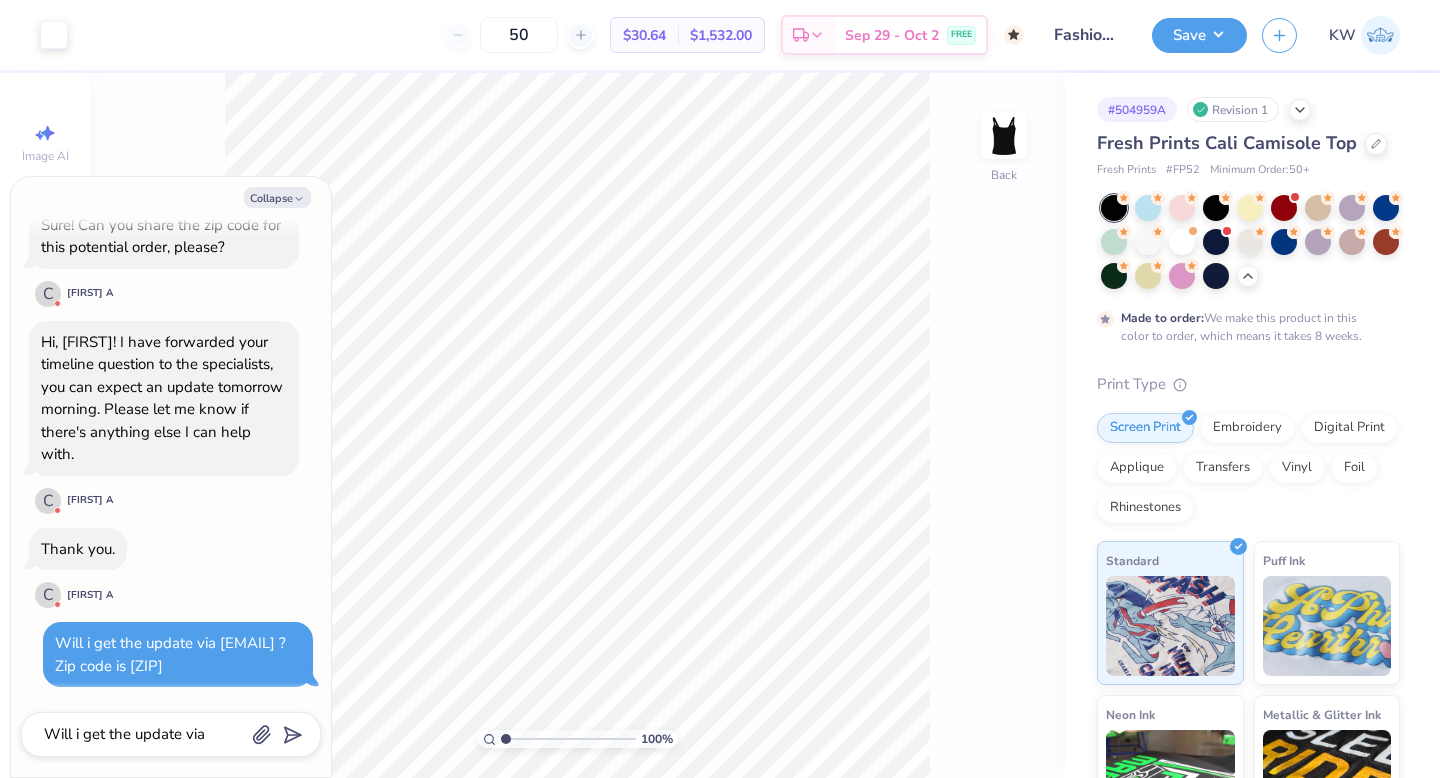 scroll, scrollTop: 3211, scrollLeft: 0, axis: vertical 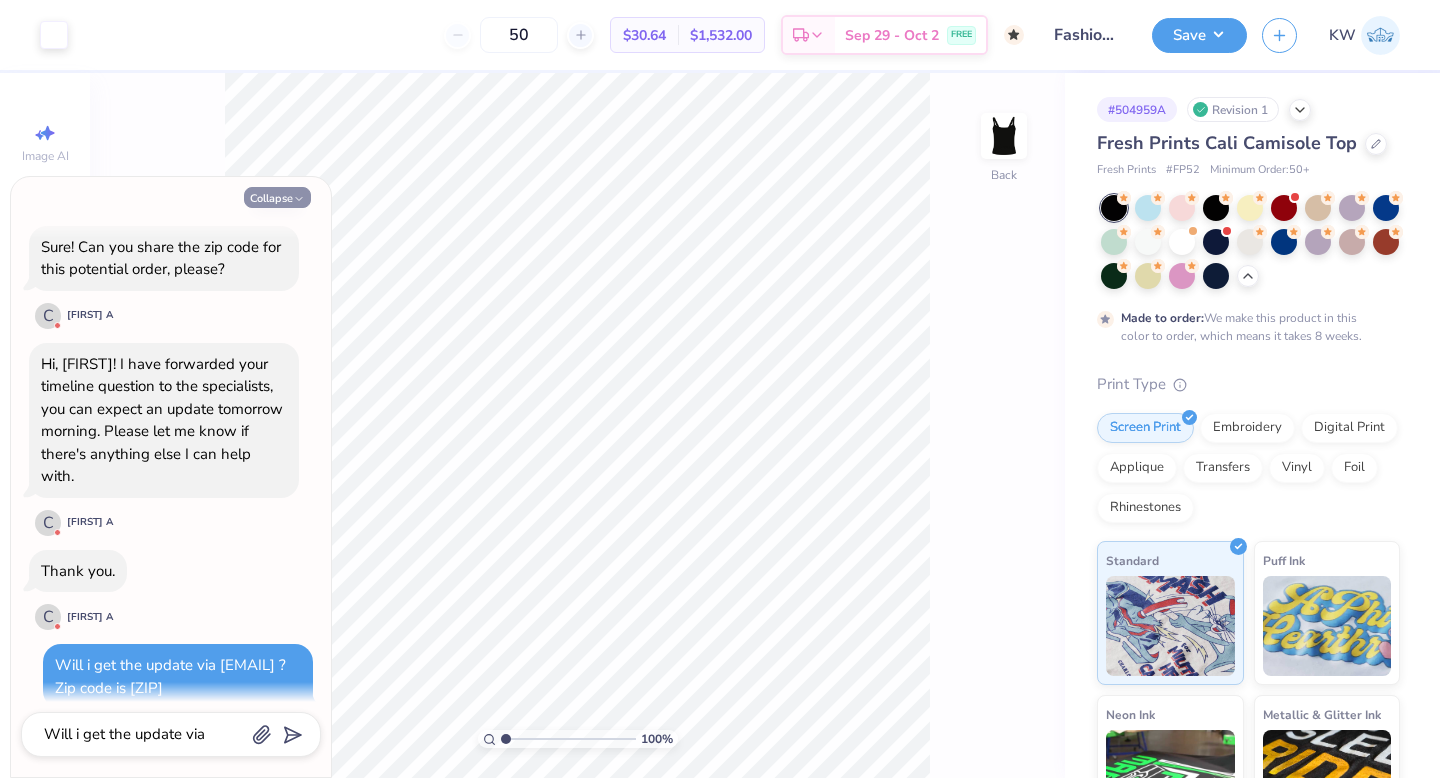 click on "Collapse" at bounding box center [277, 197] 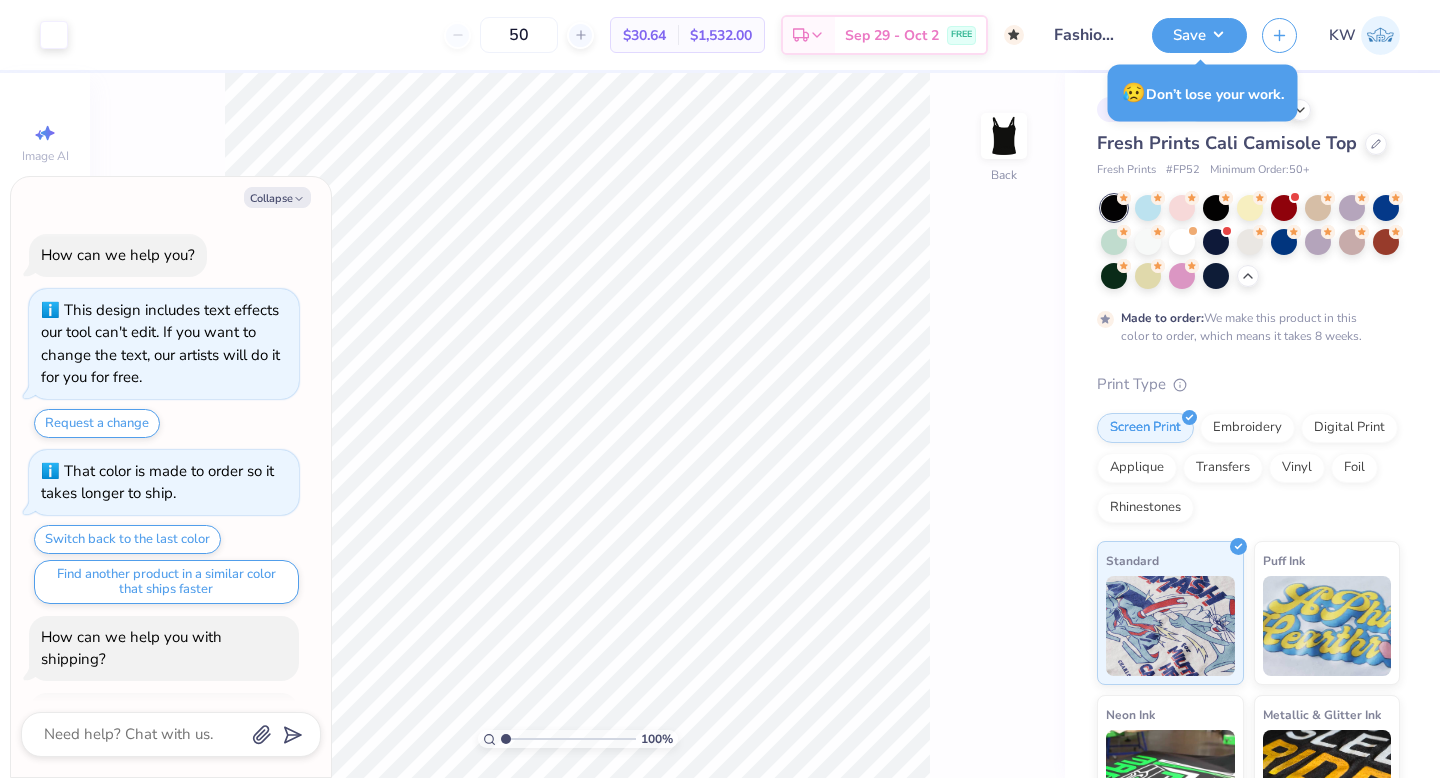 scroll, scrollTop: 3445, scrollLeft: 0, axis: vertical 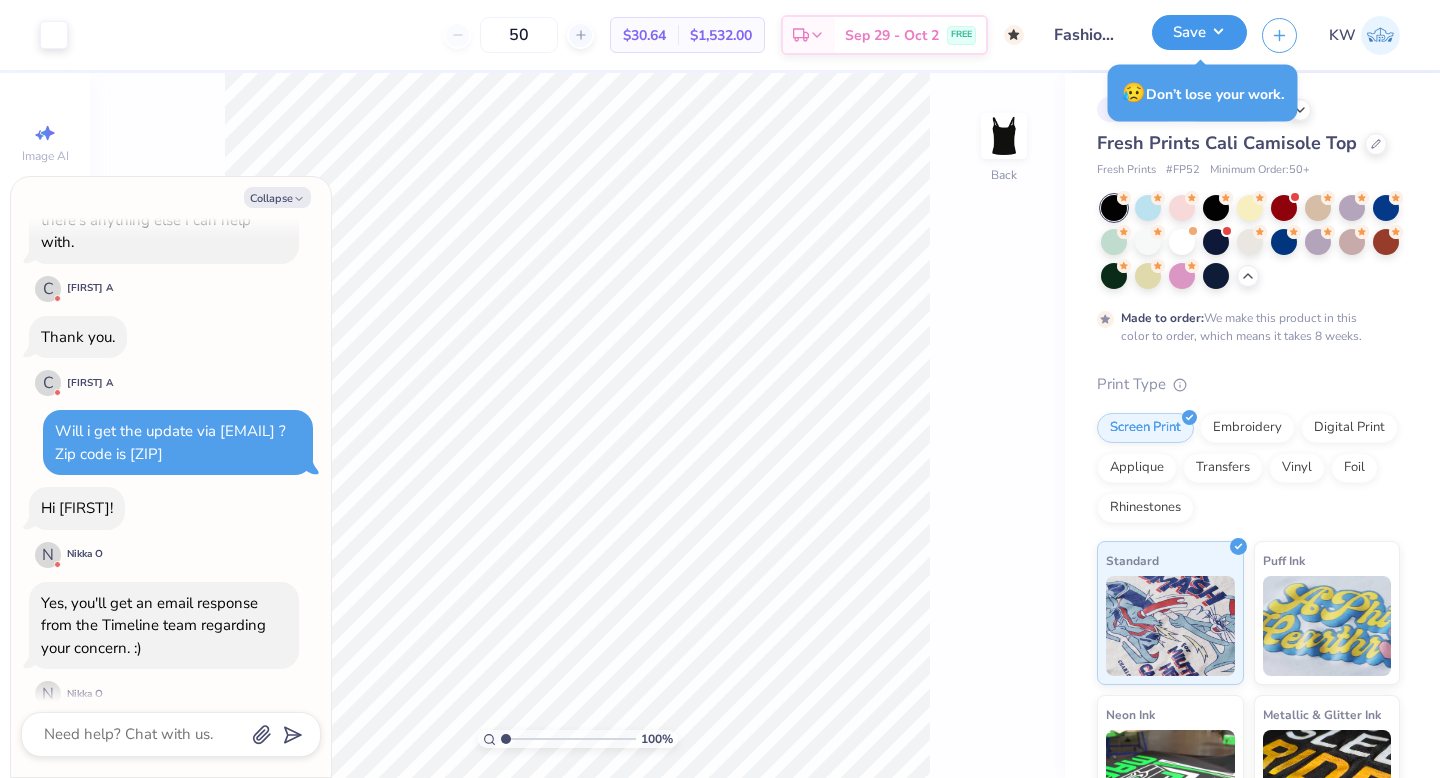 click on "Save" at bounding box center (1199, 32) 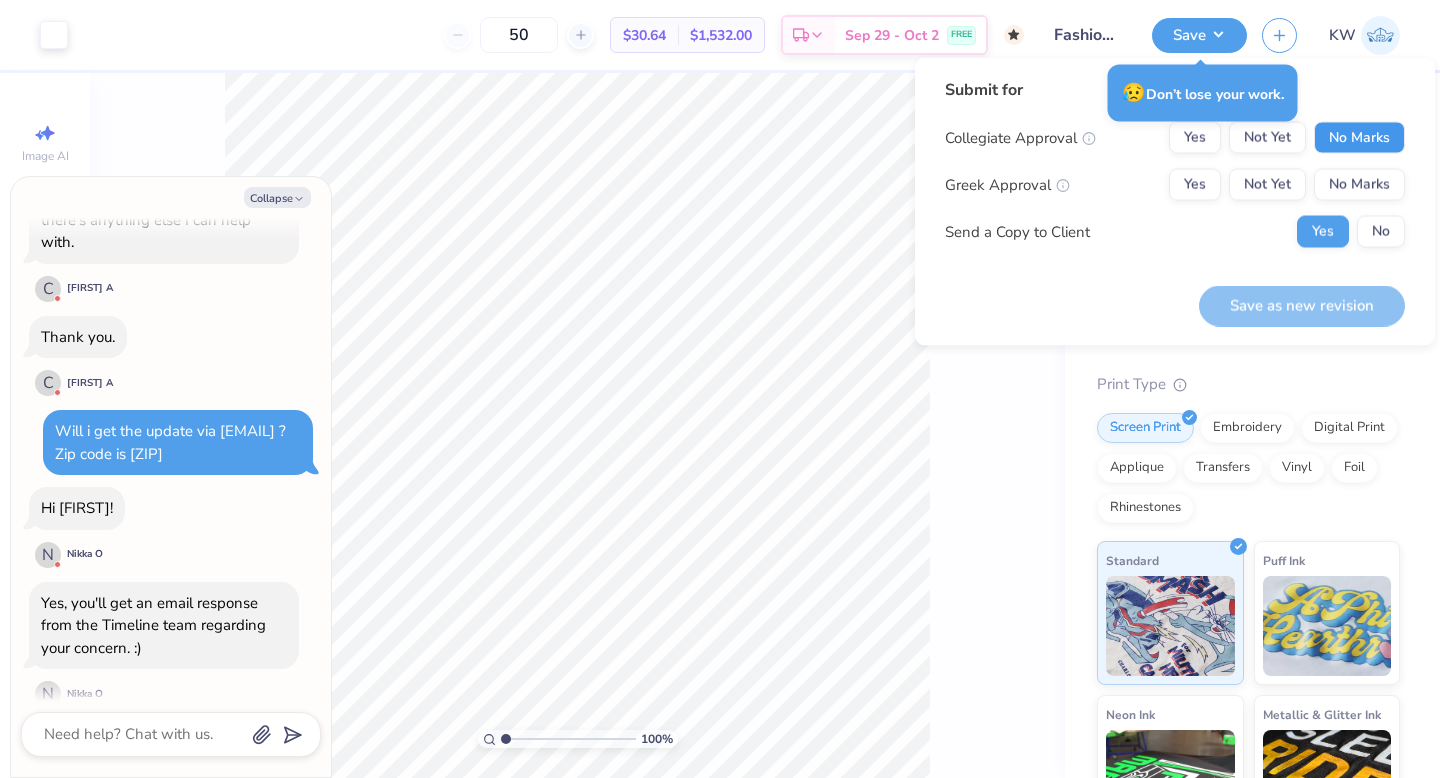 click on "No Marks" at bounding box center [1359, 138] 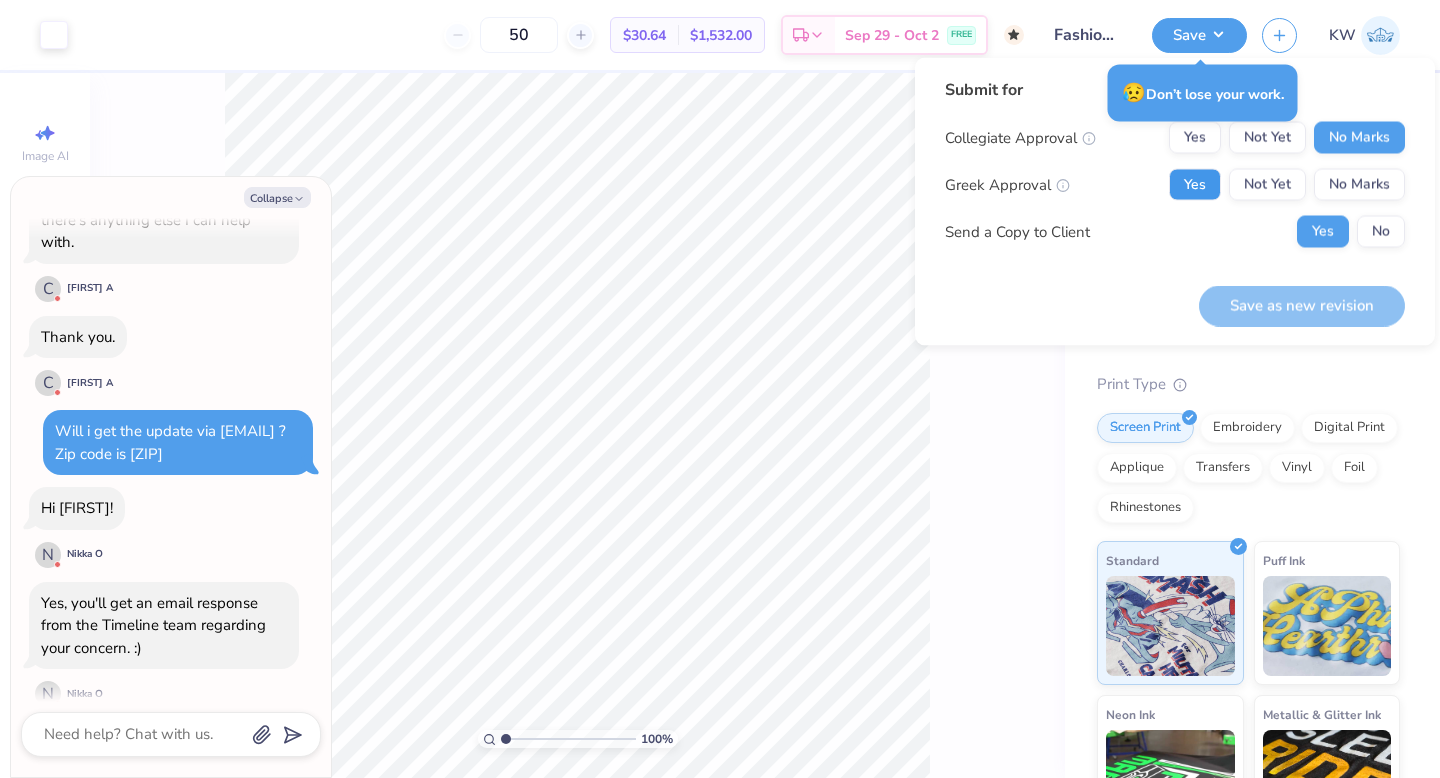 click on "Yes" at bounding box center (1195, 185) 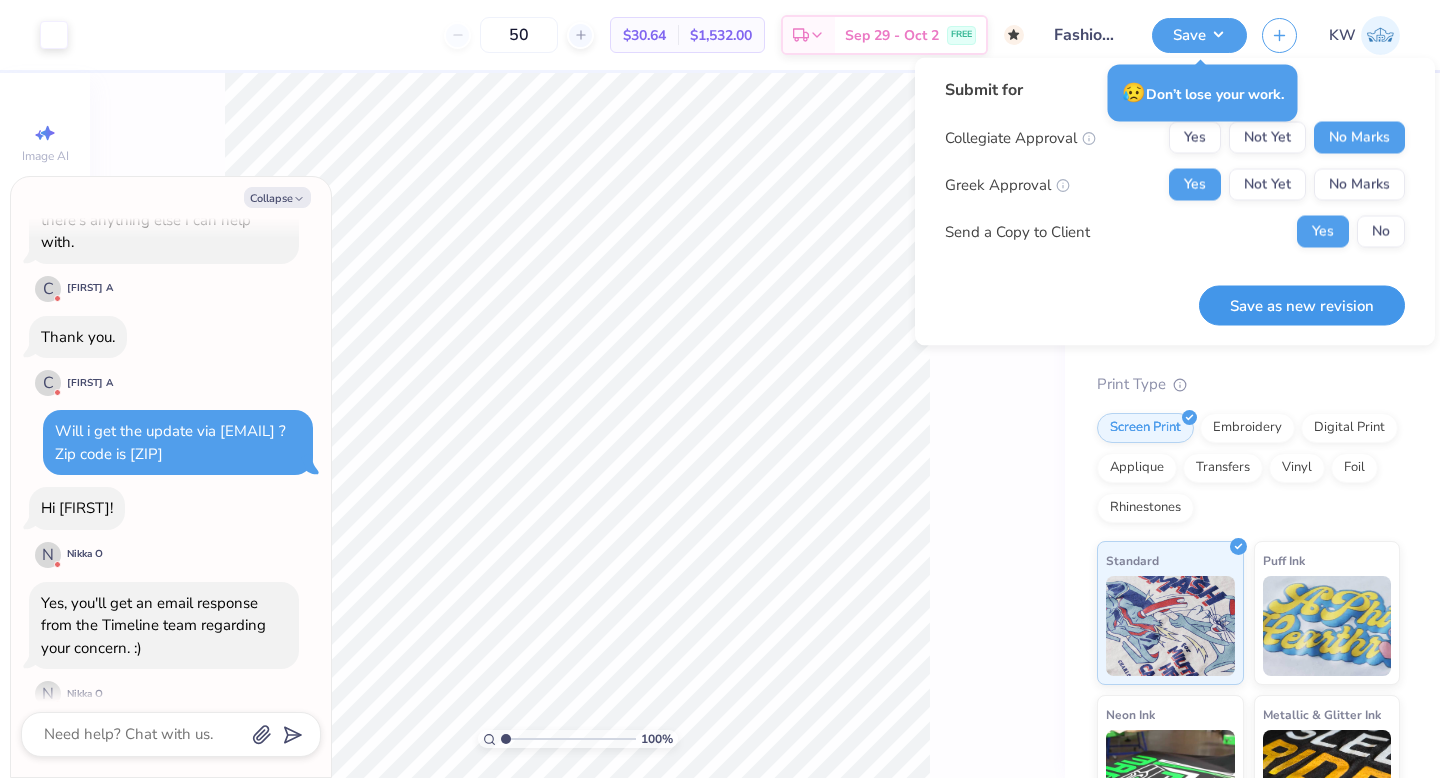 click on "Save as new revision" at bounding box center (1302, 305) 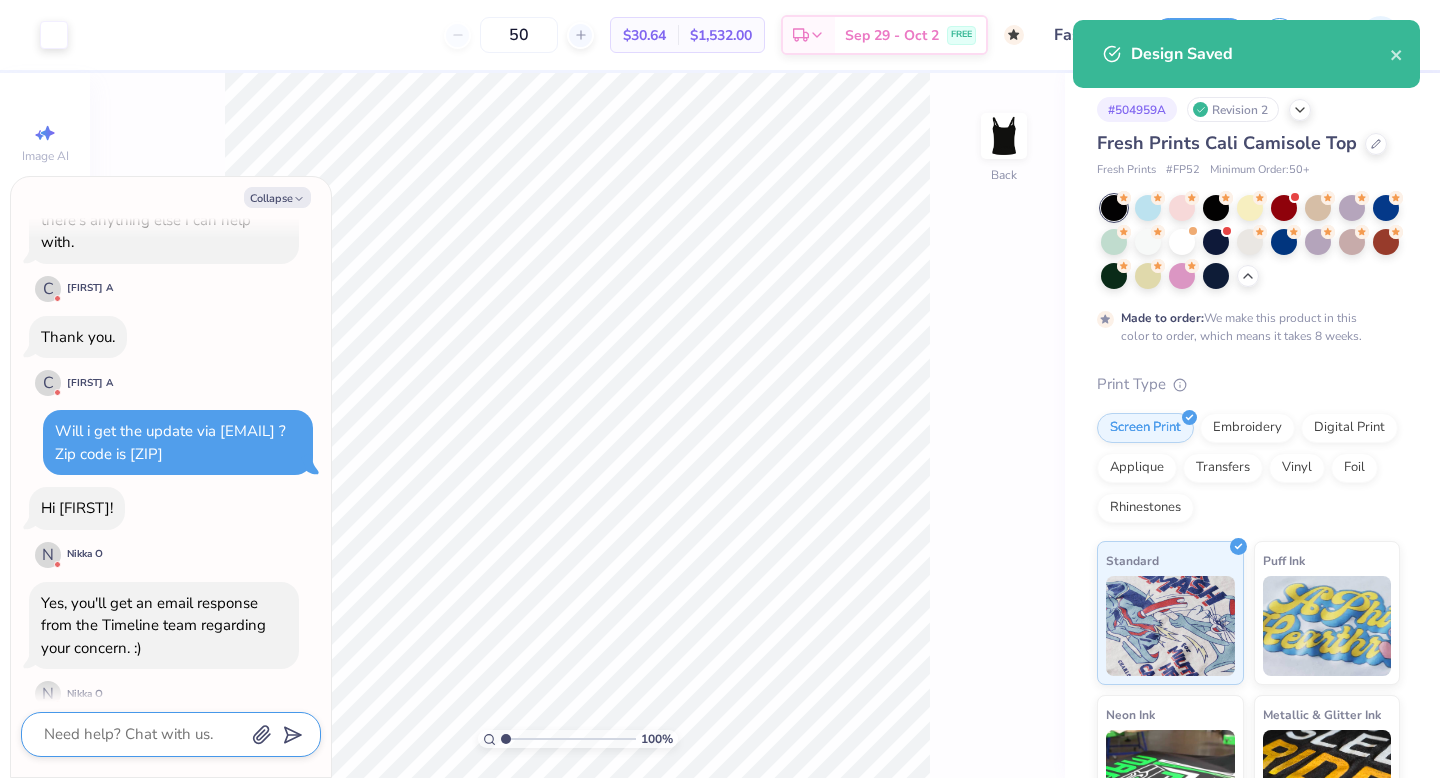 click at bounding box center [143, 734] 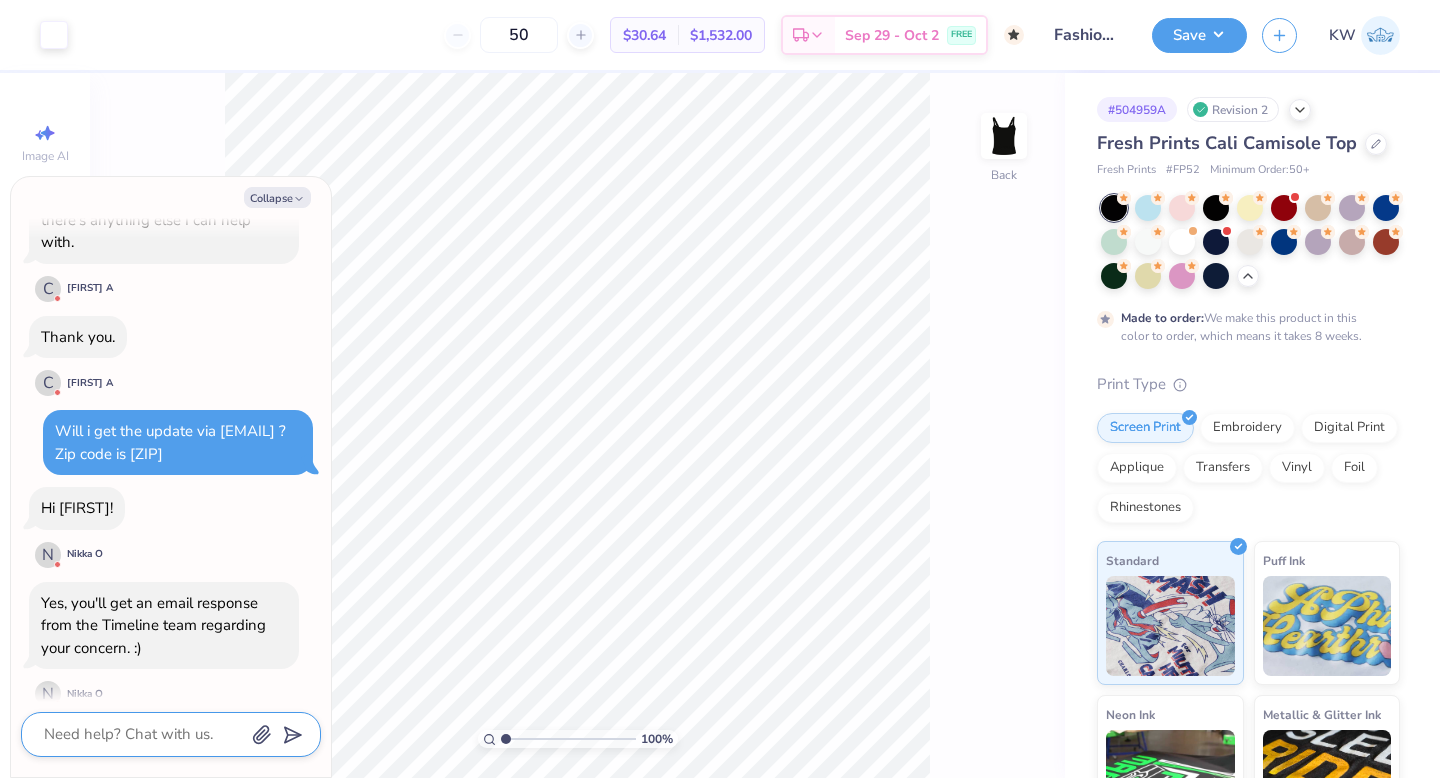 type on "x" 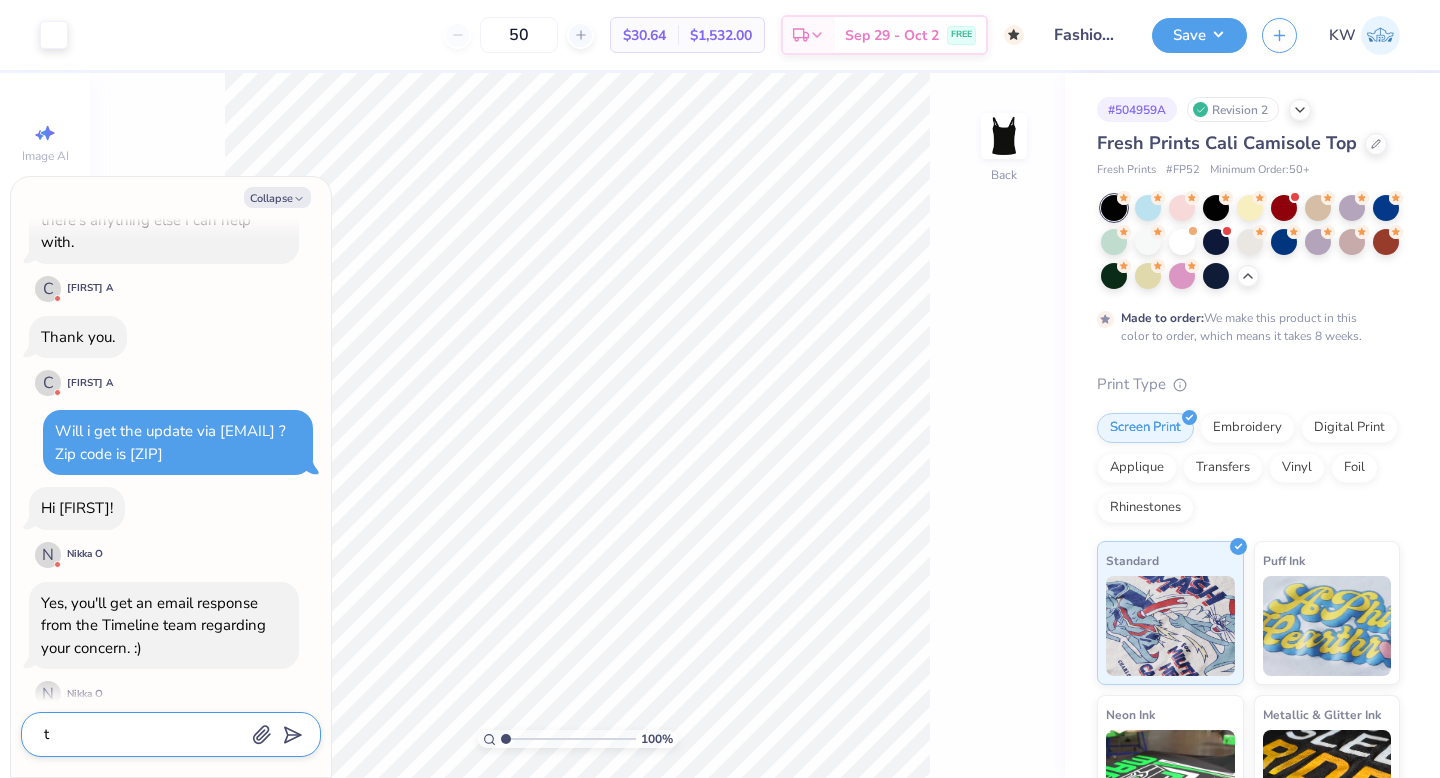 type on "x" 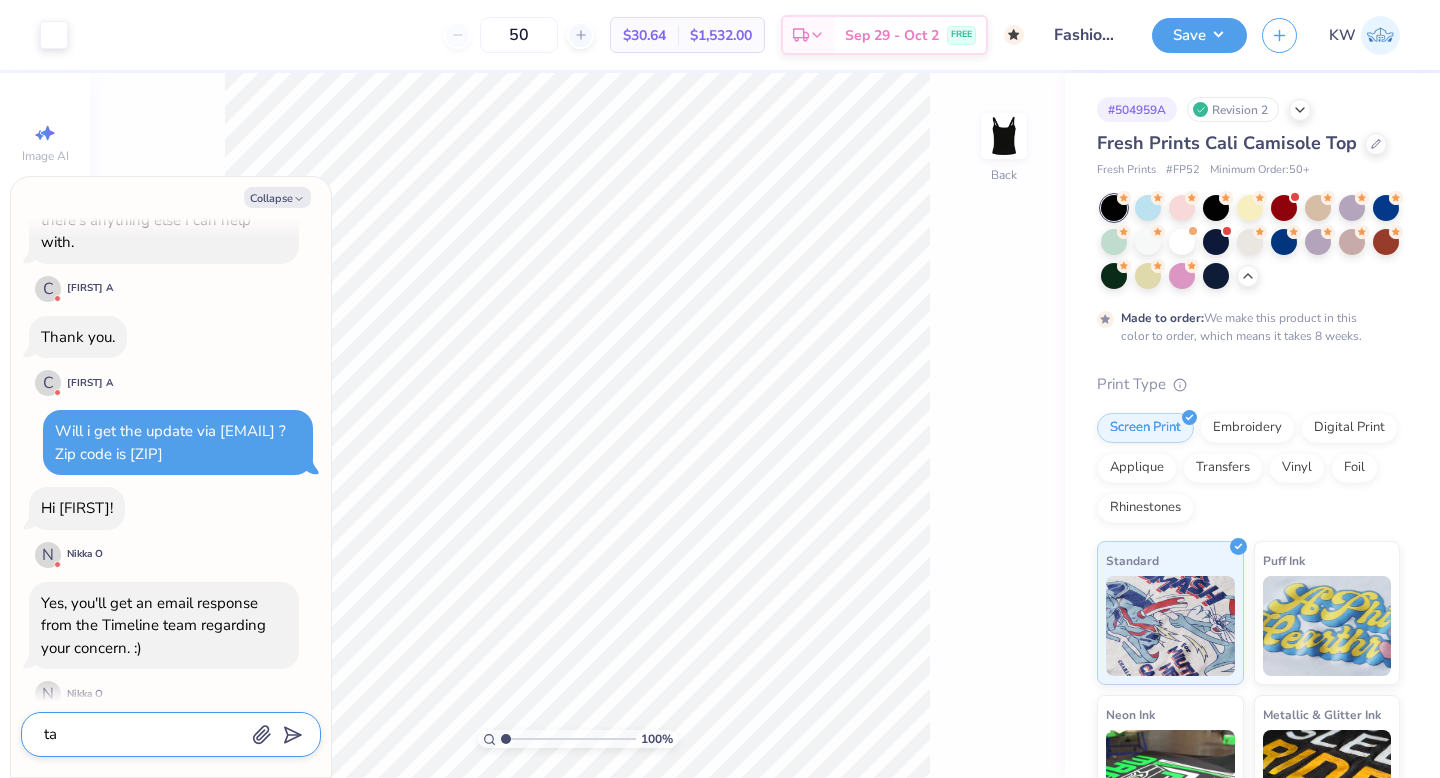 type on "x" 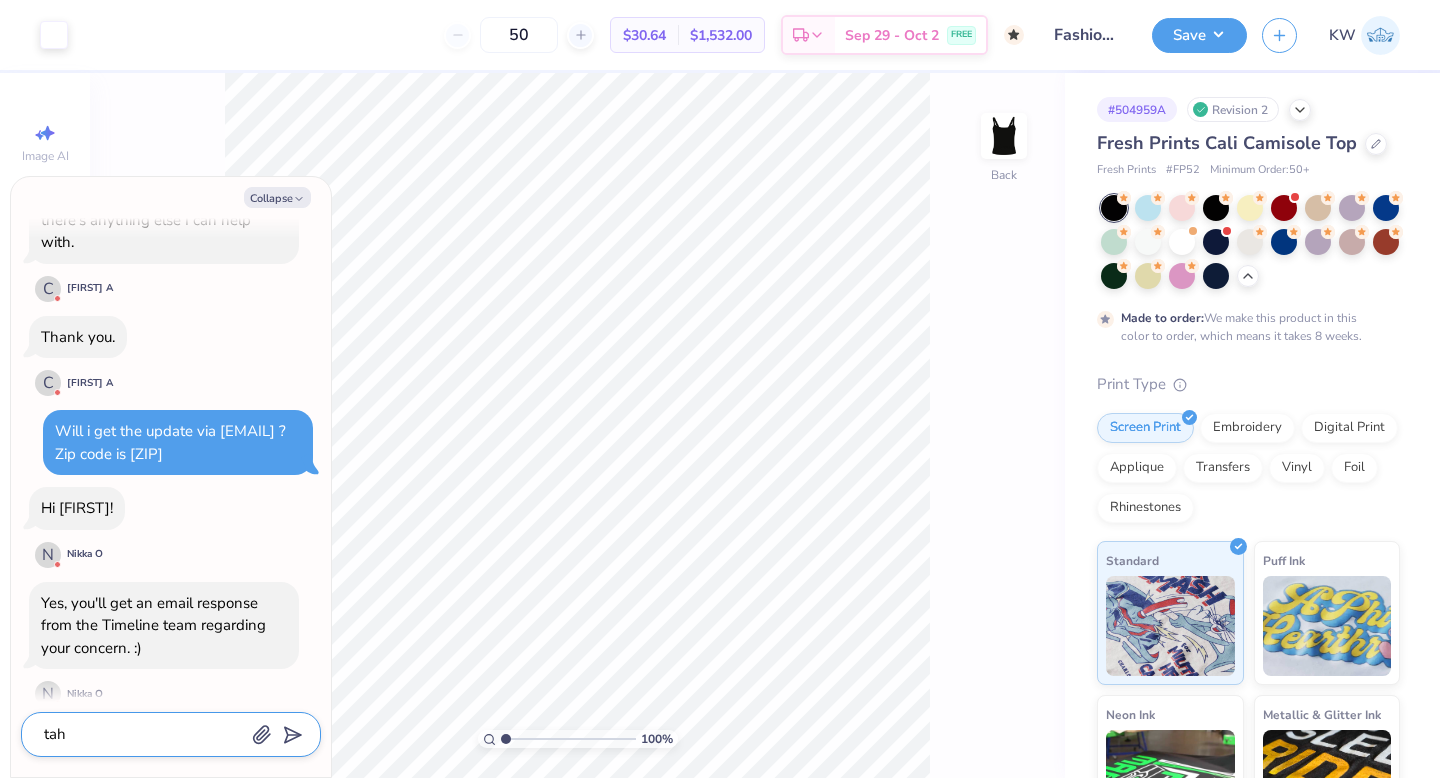 type on "x" 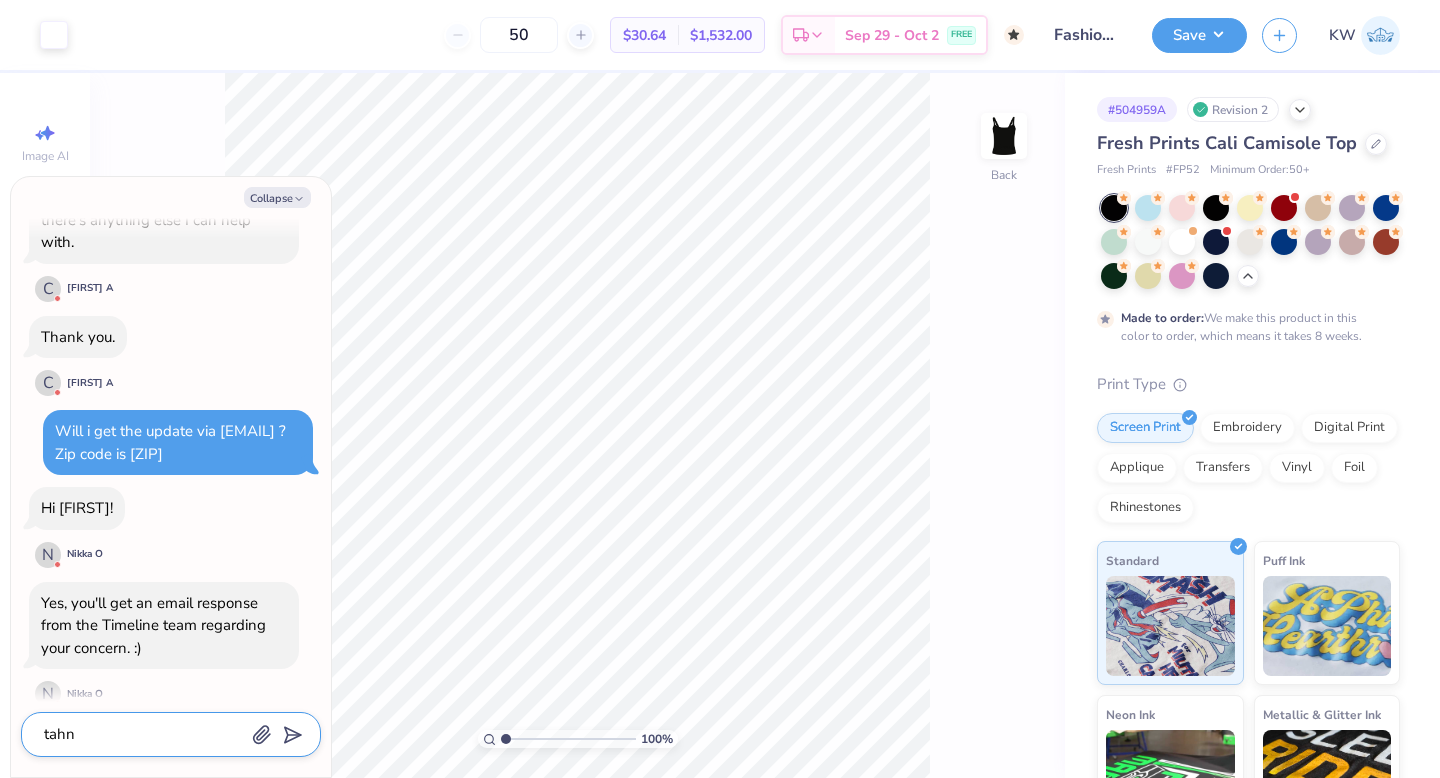 type on "x" 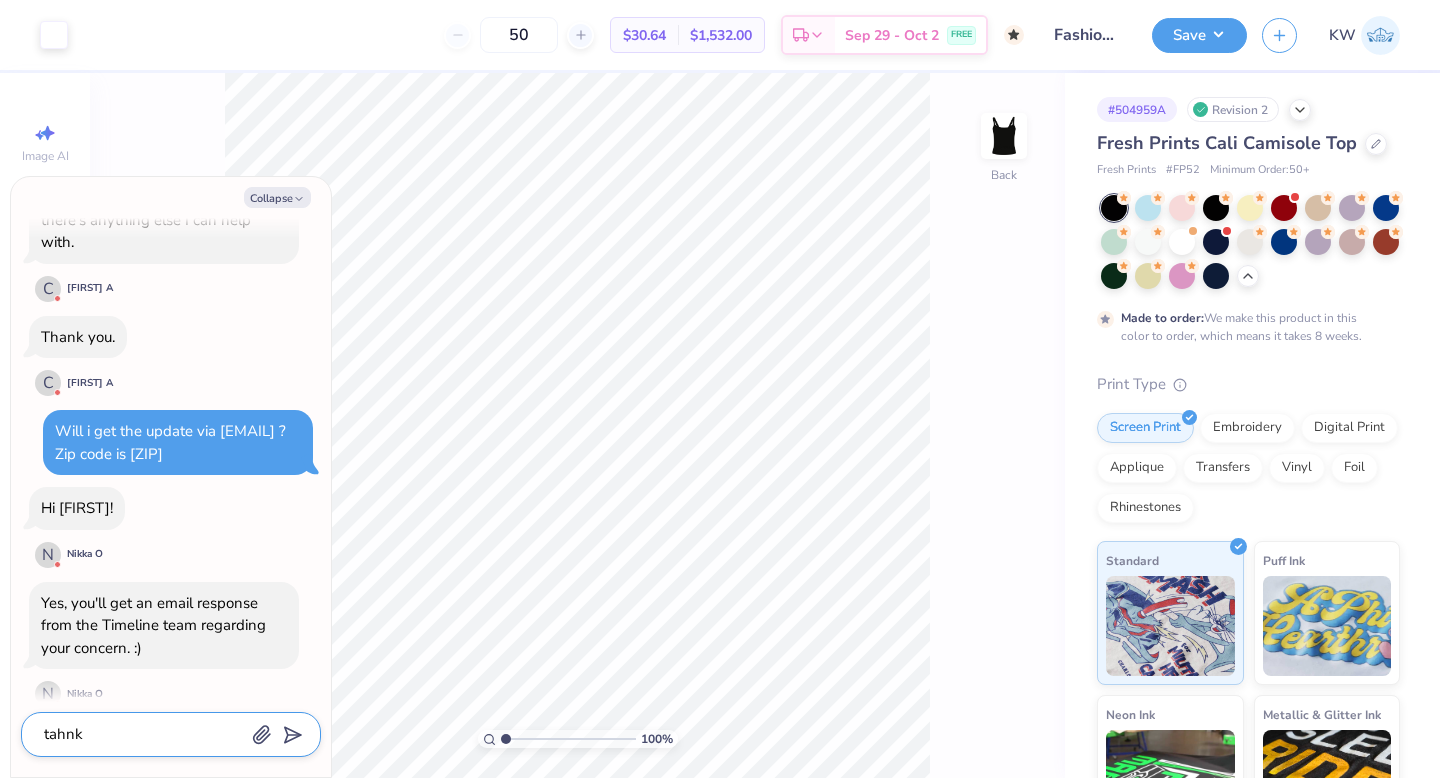 type on "x" 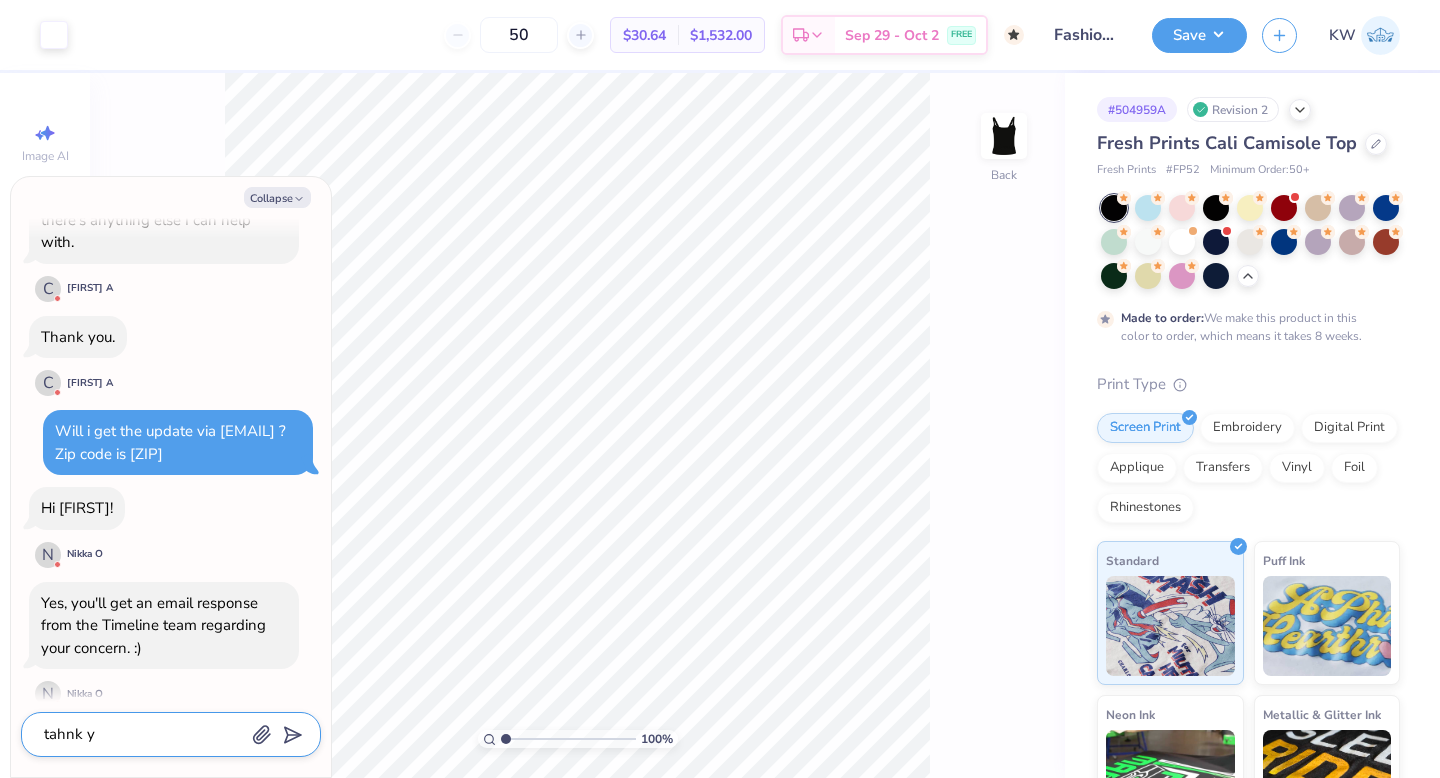 type on "x" 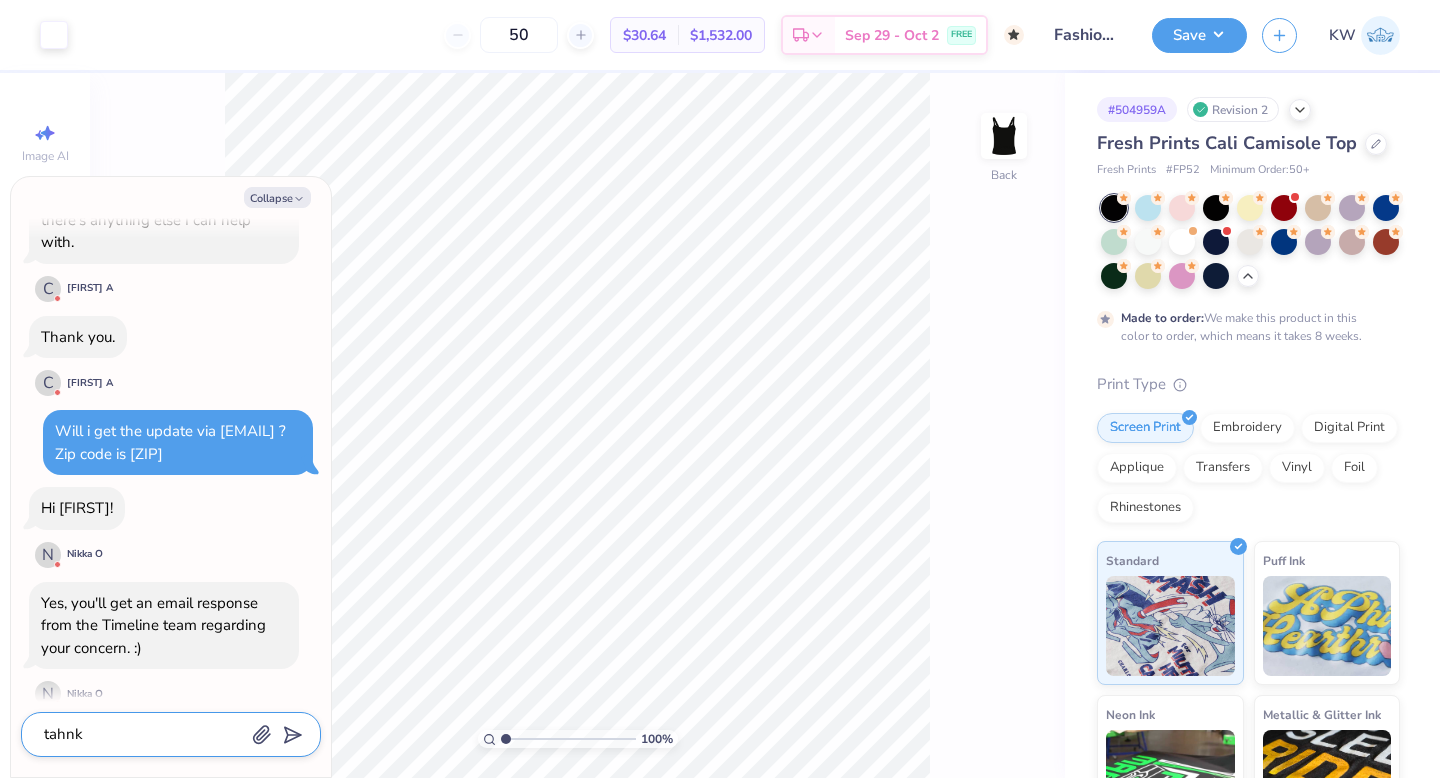 type on "x" 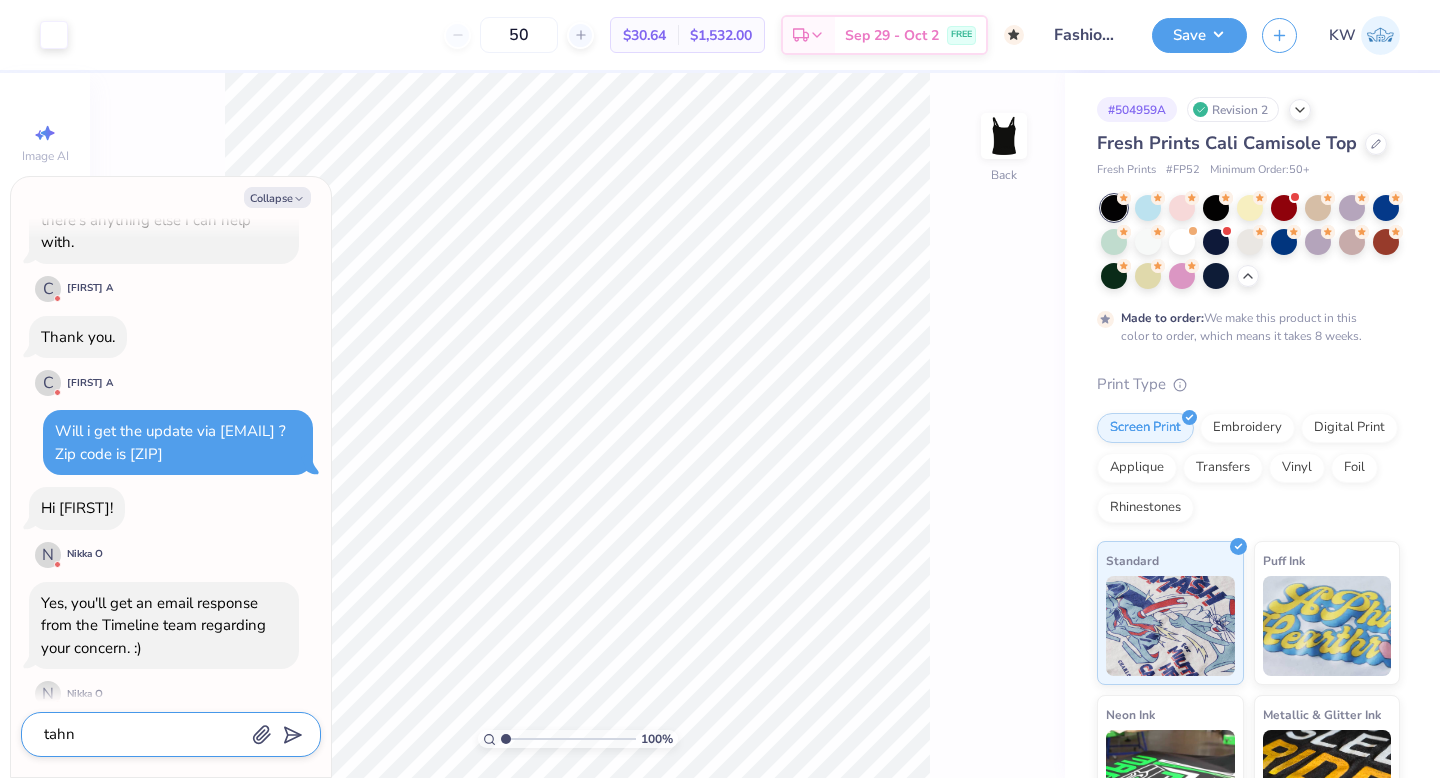 type on "x" 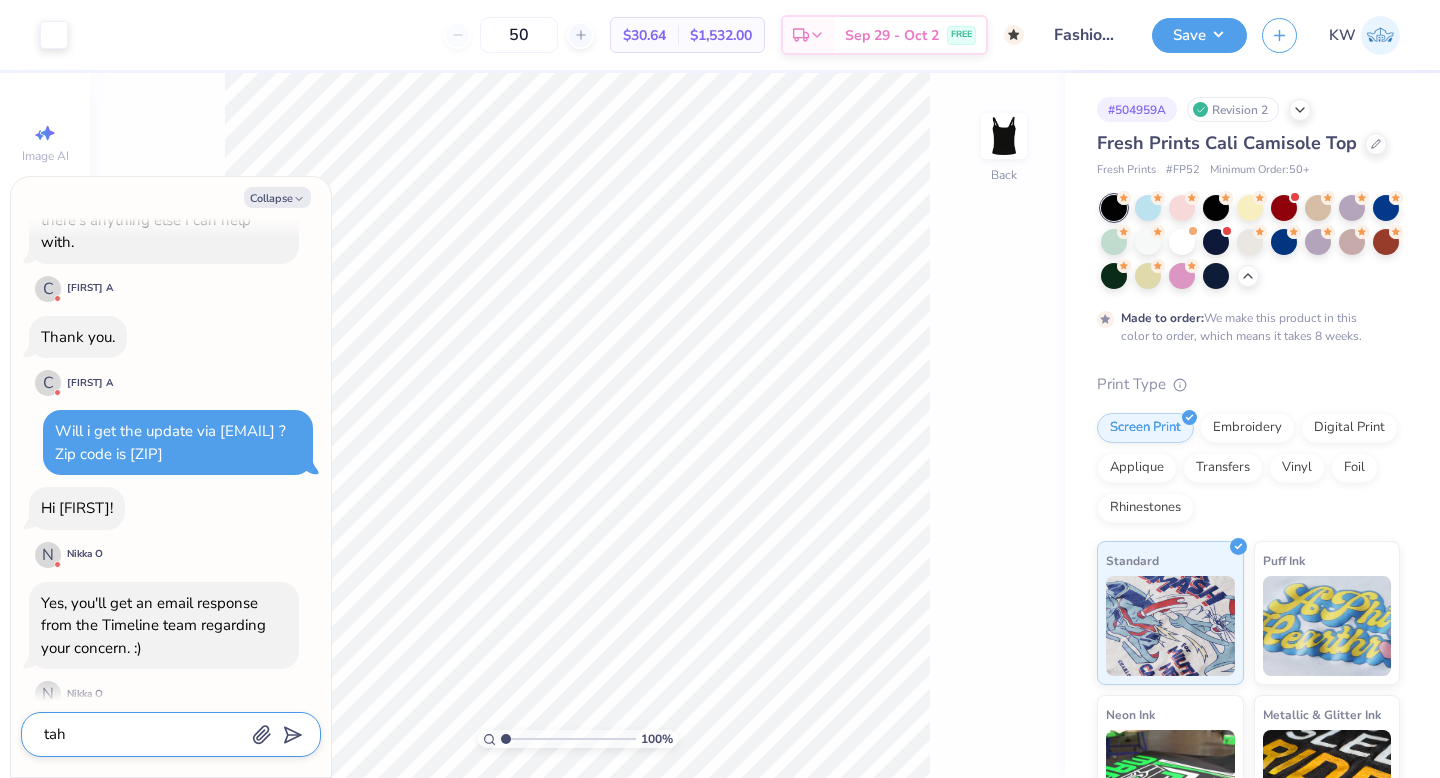 type on "x" 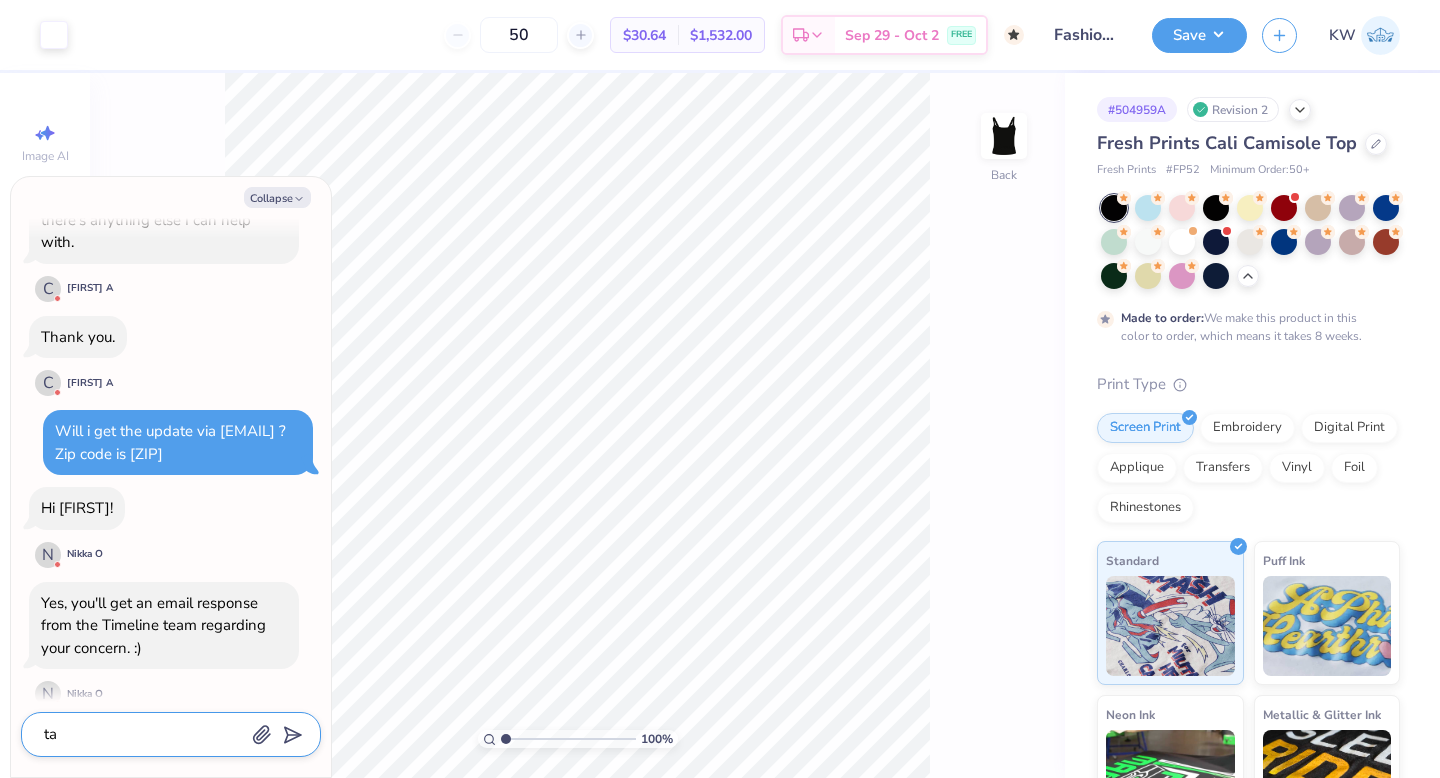 type on "x" 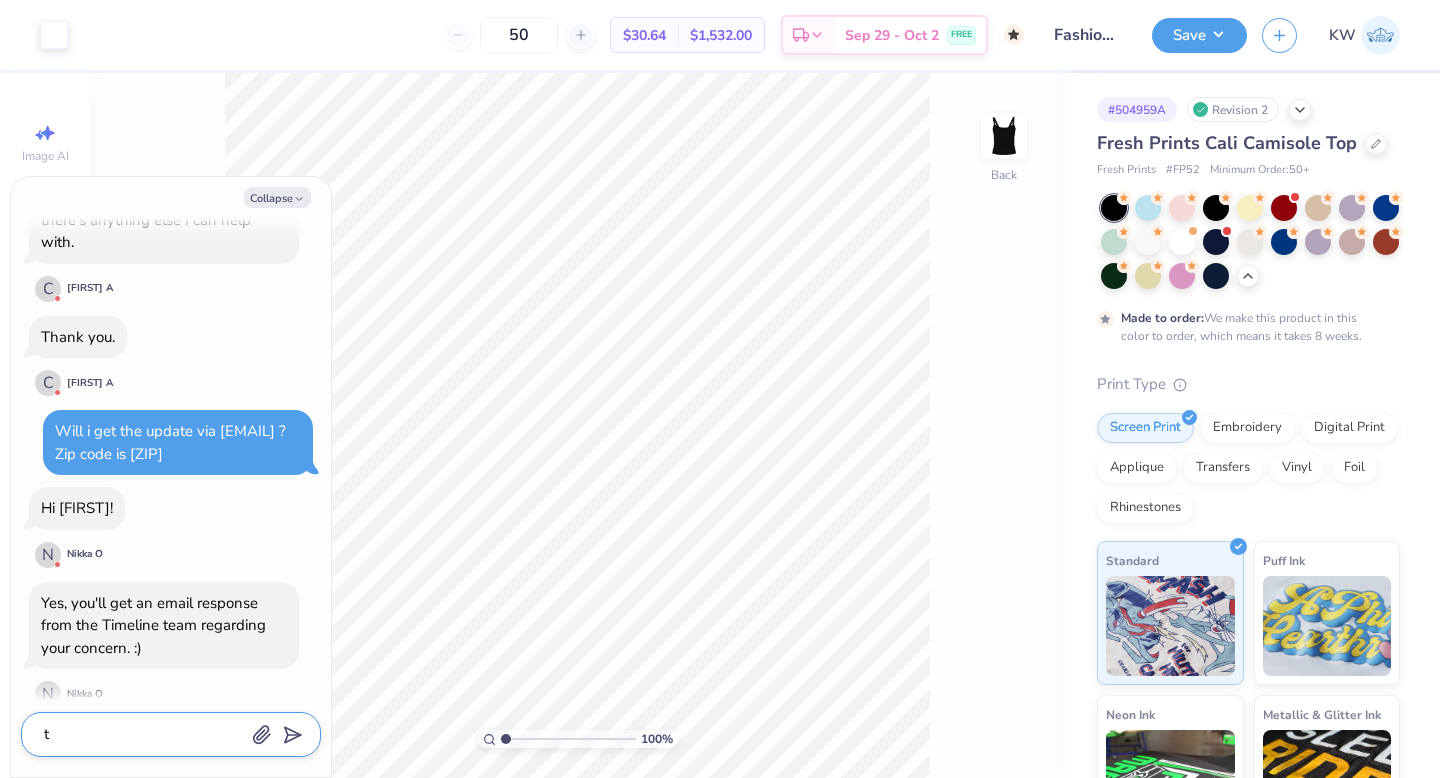 type on "x" 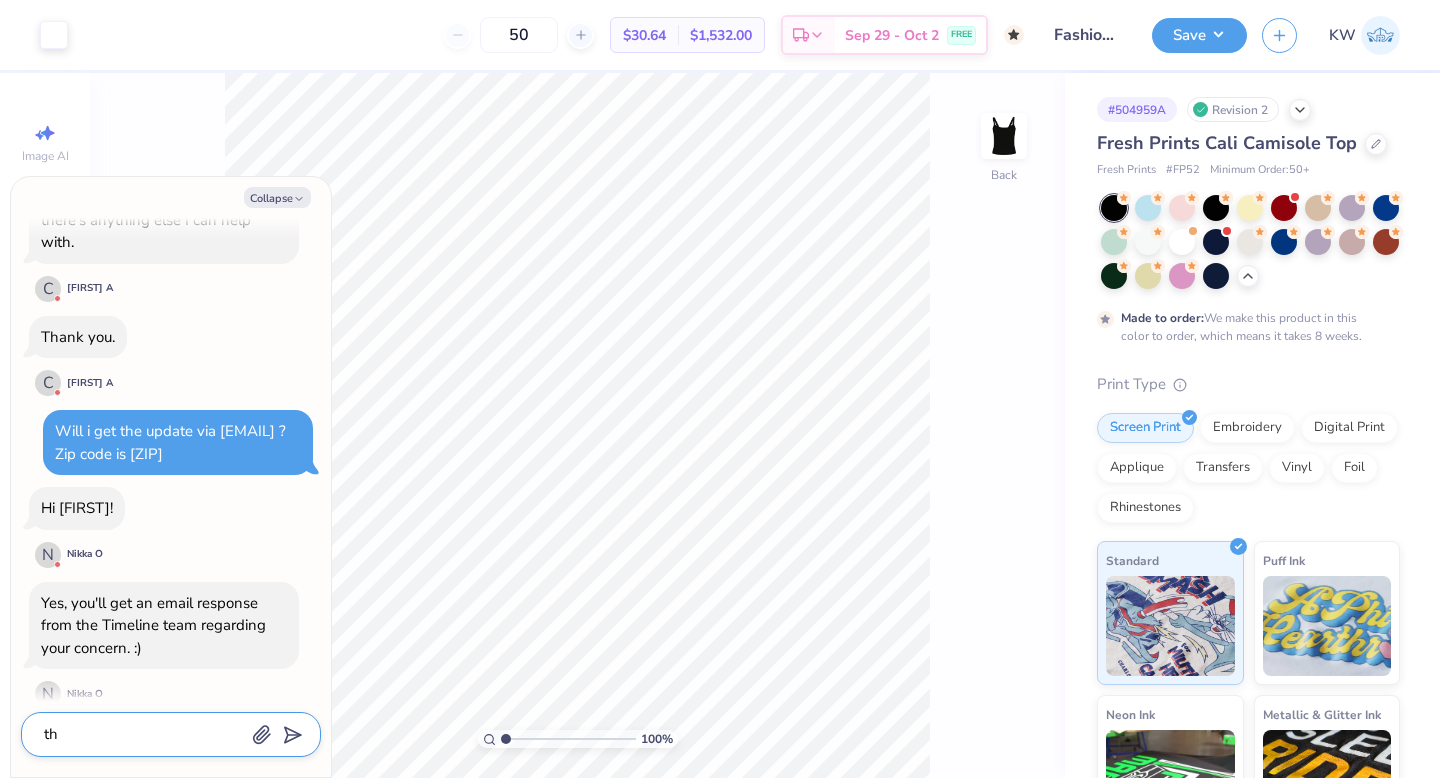 type on "tha" 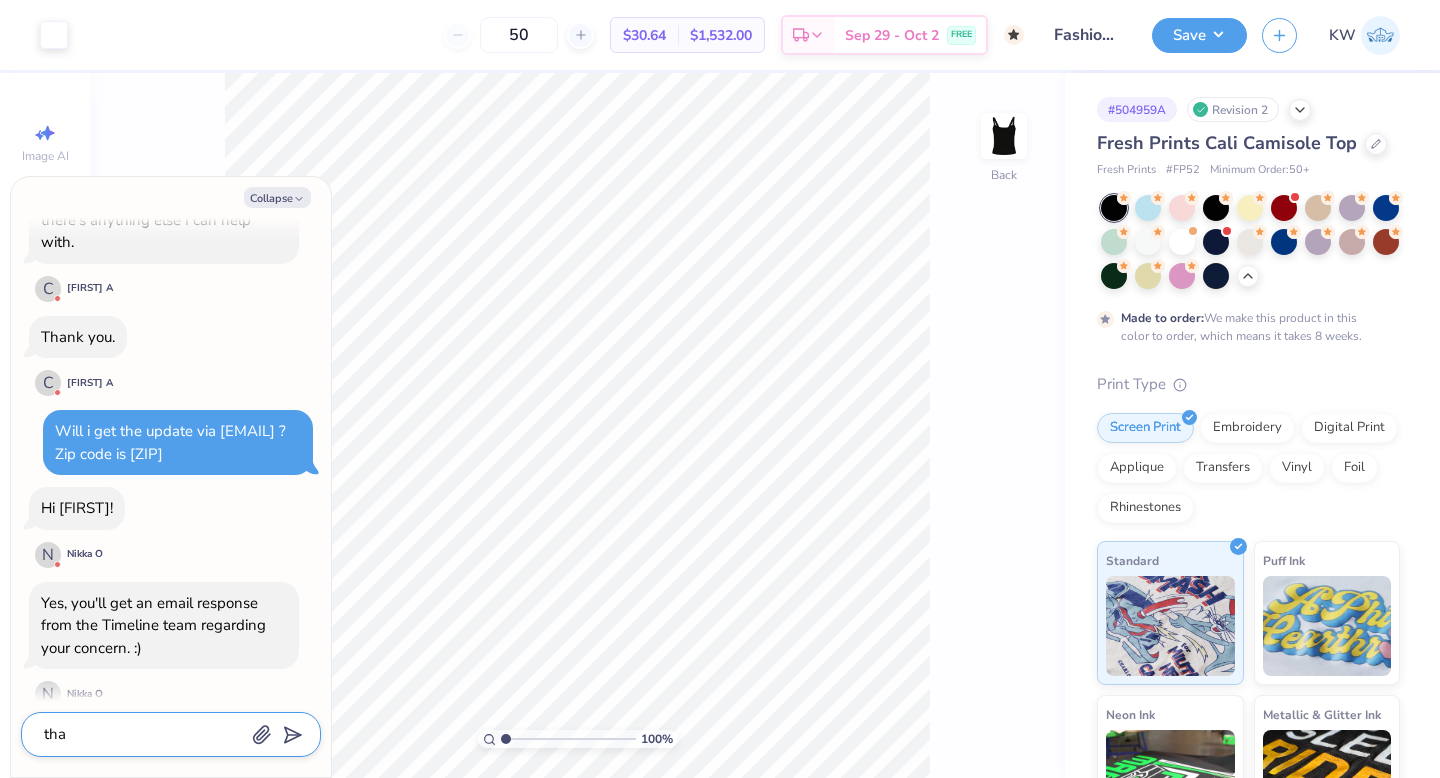 type on "x" 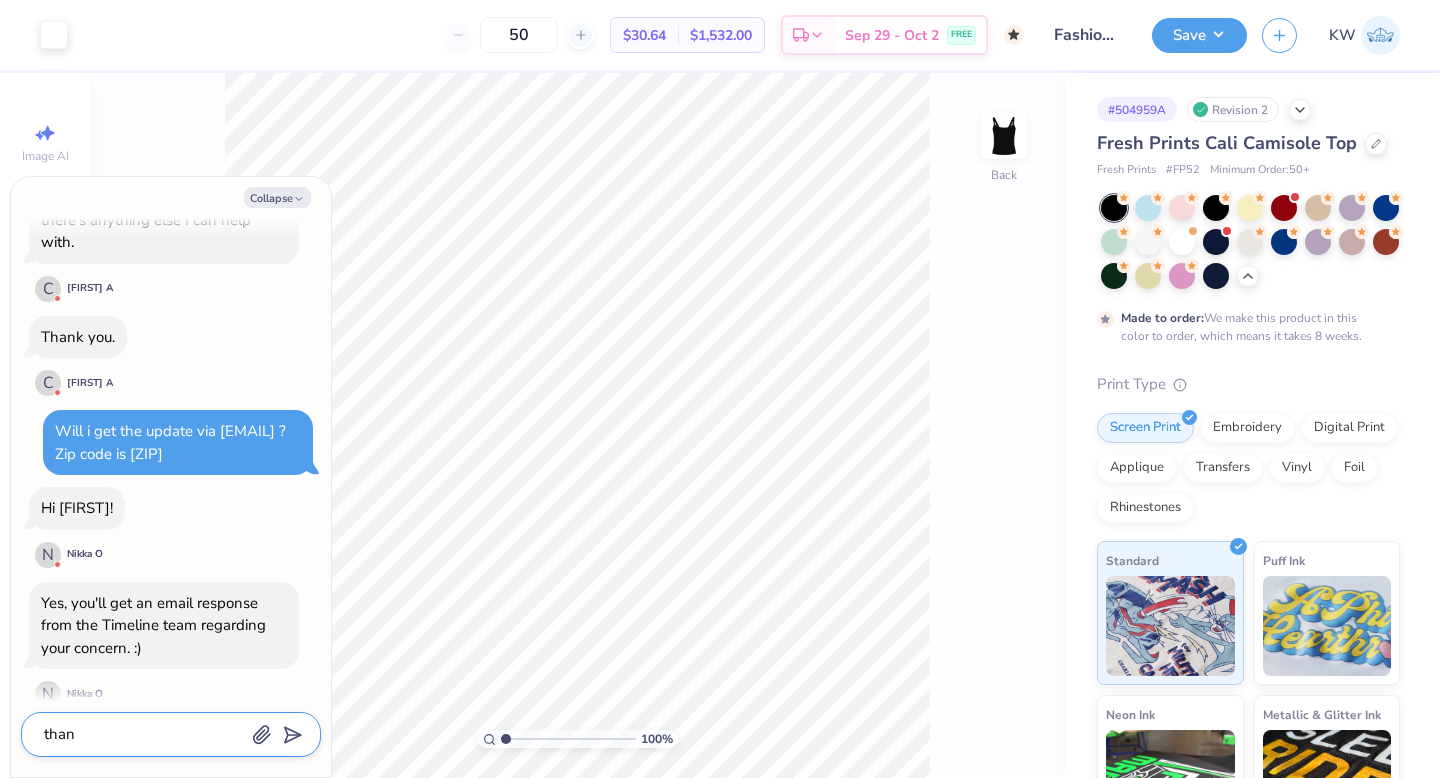 type on "x" 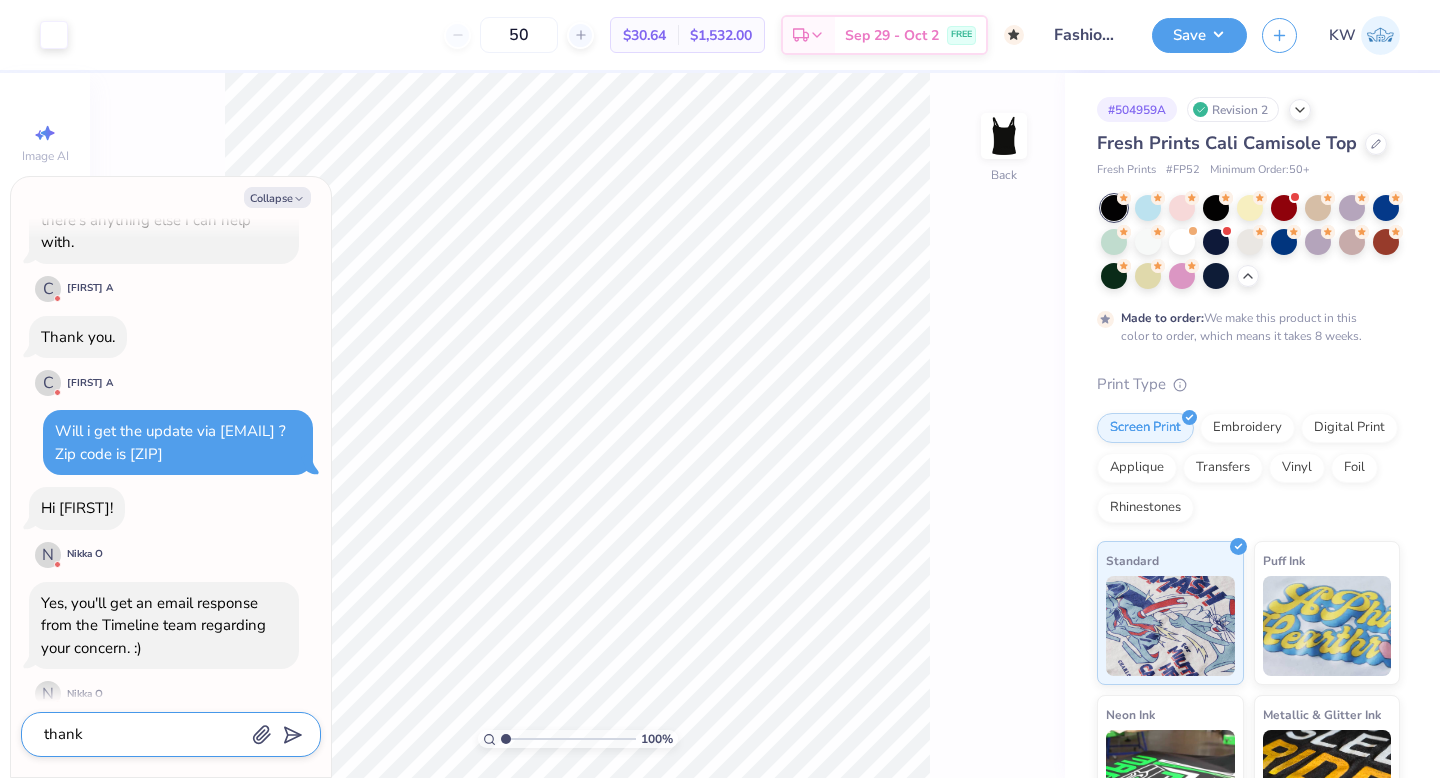 type on "x" 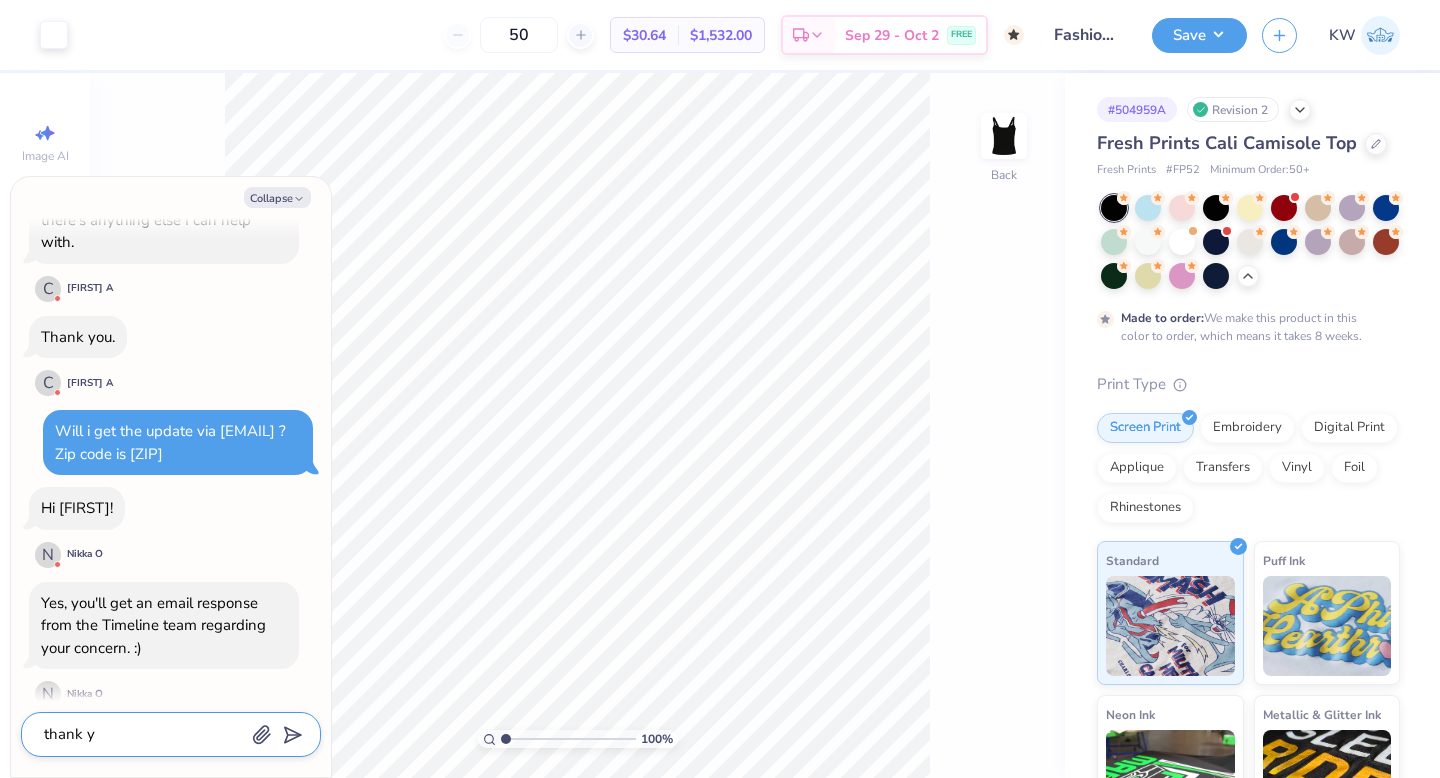 type on "x" 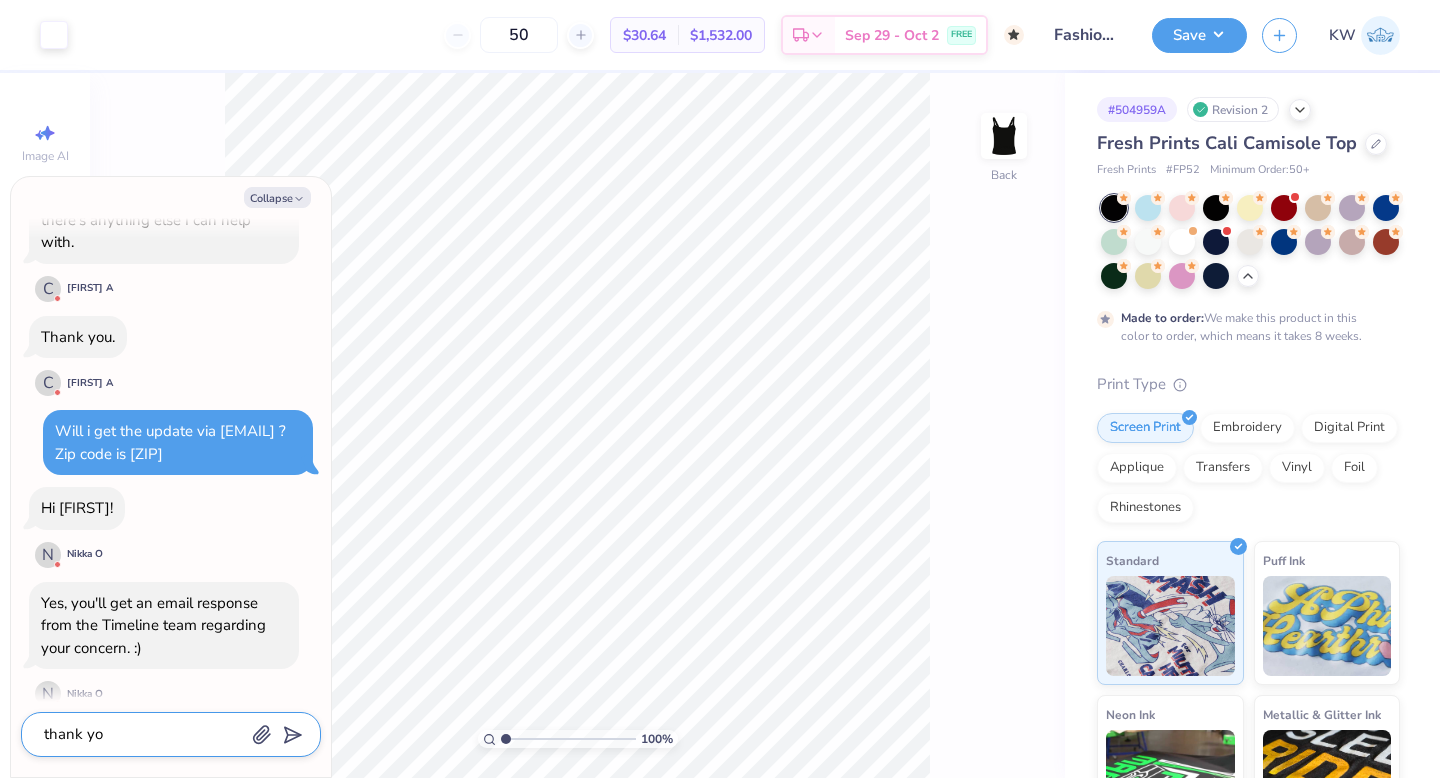 type on "x" 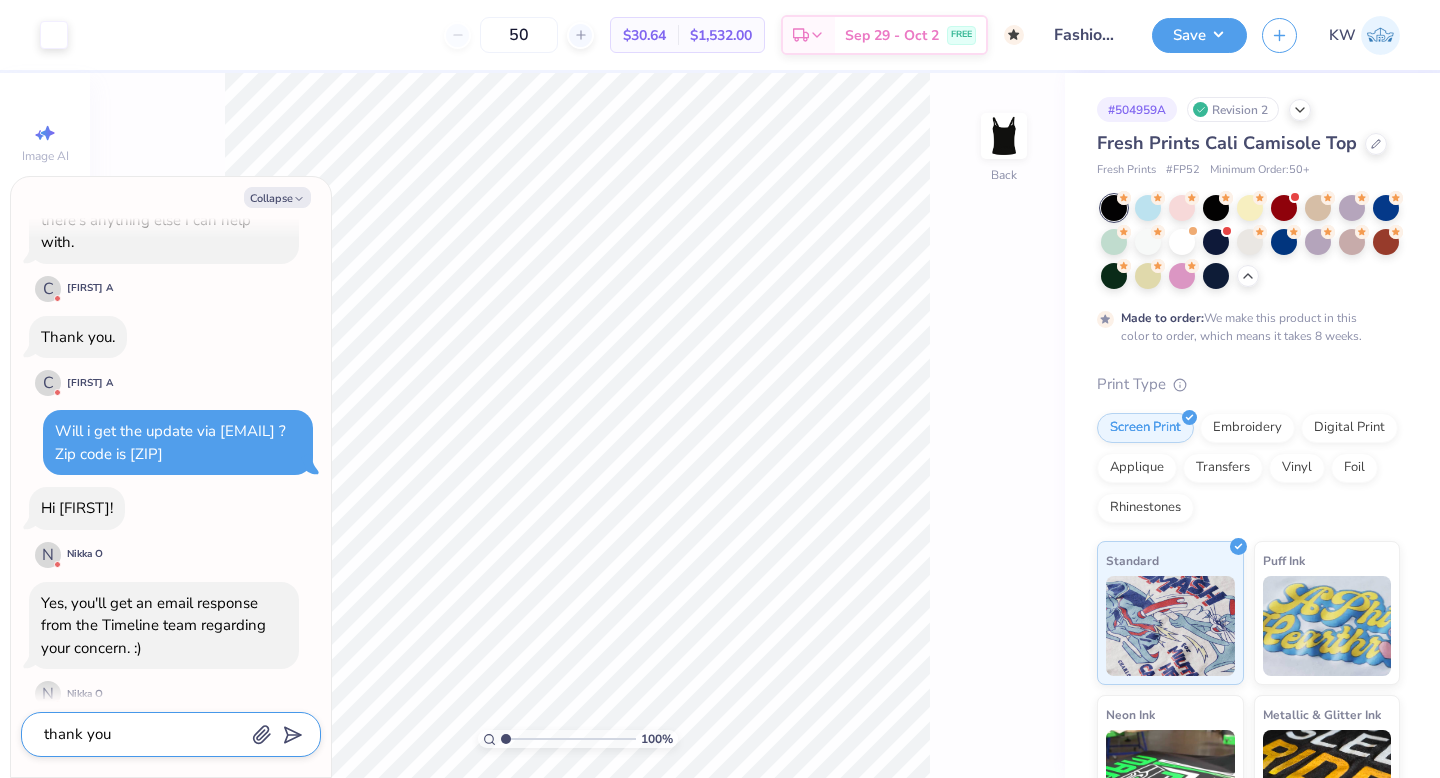 type on "thank you" 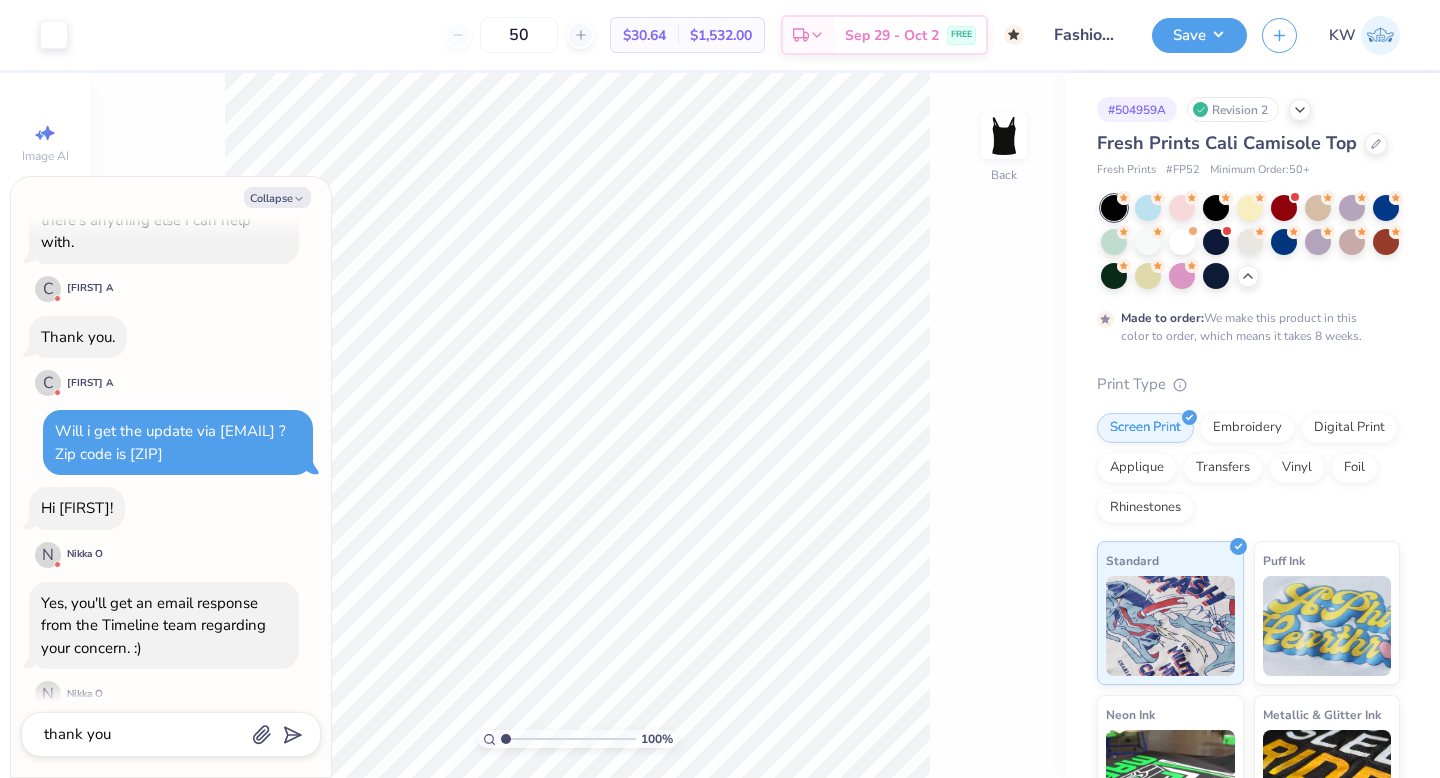 scroll, scrollTop: 3500, scrollLeft: 0, axis: vertical 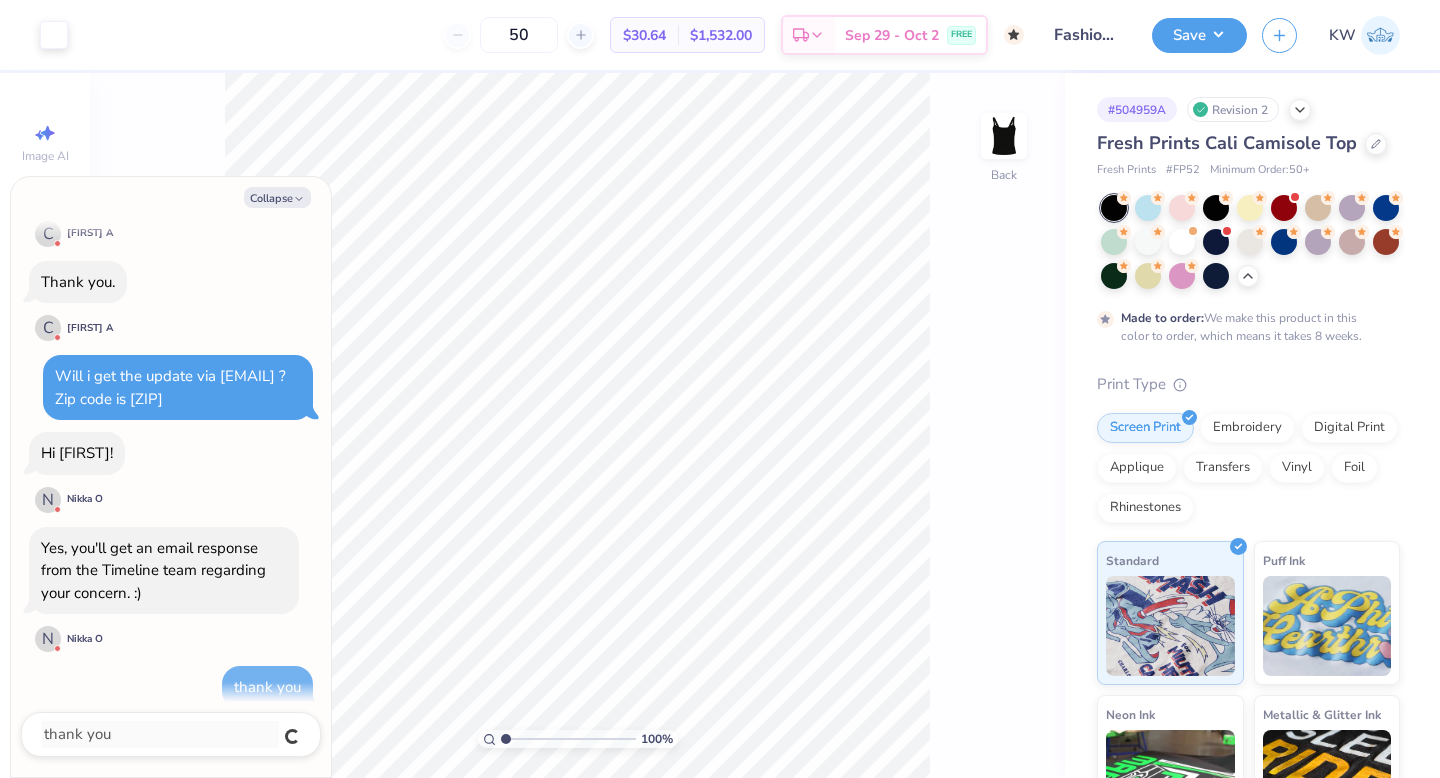 type on "x" 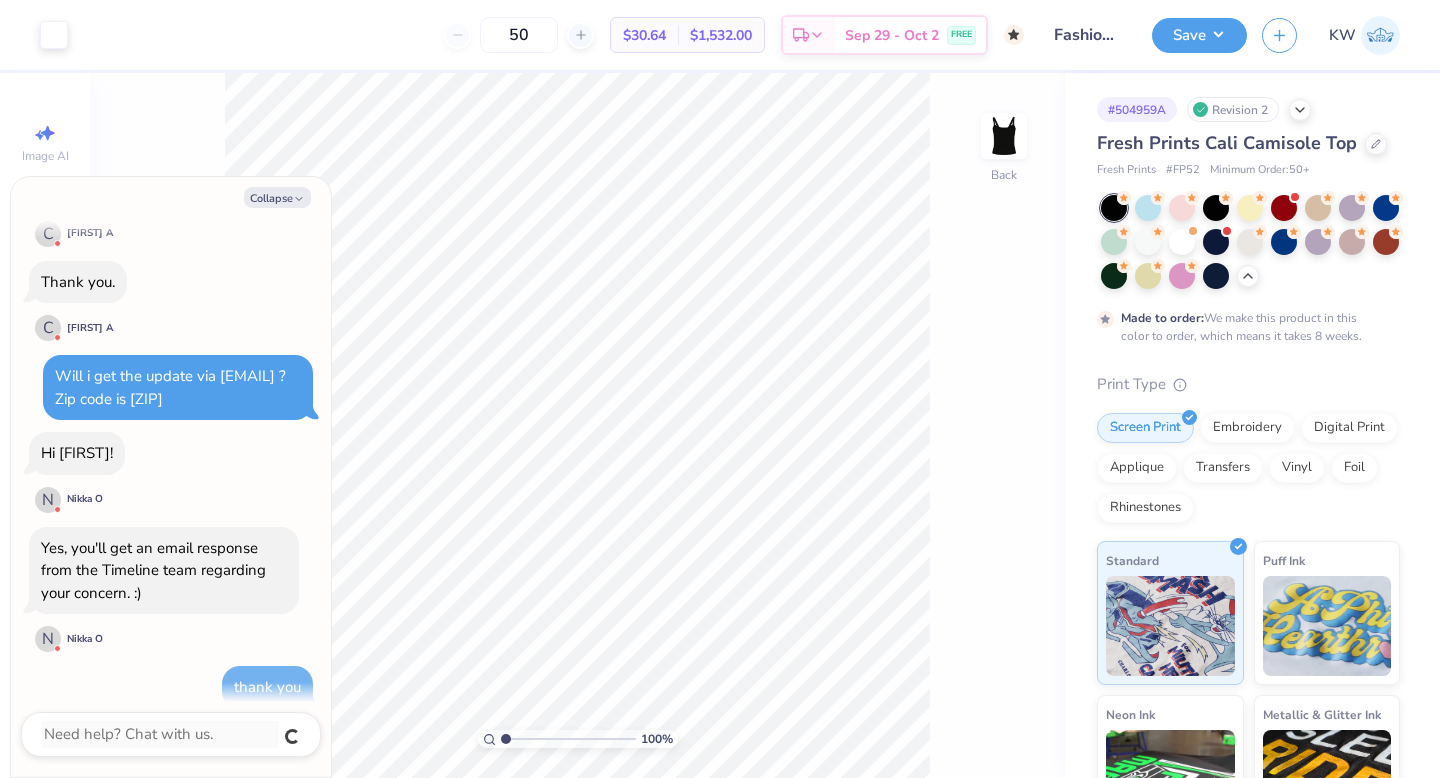 scroll, scrollTop: 3617, scrollLeft: 0, axis: vertical 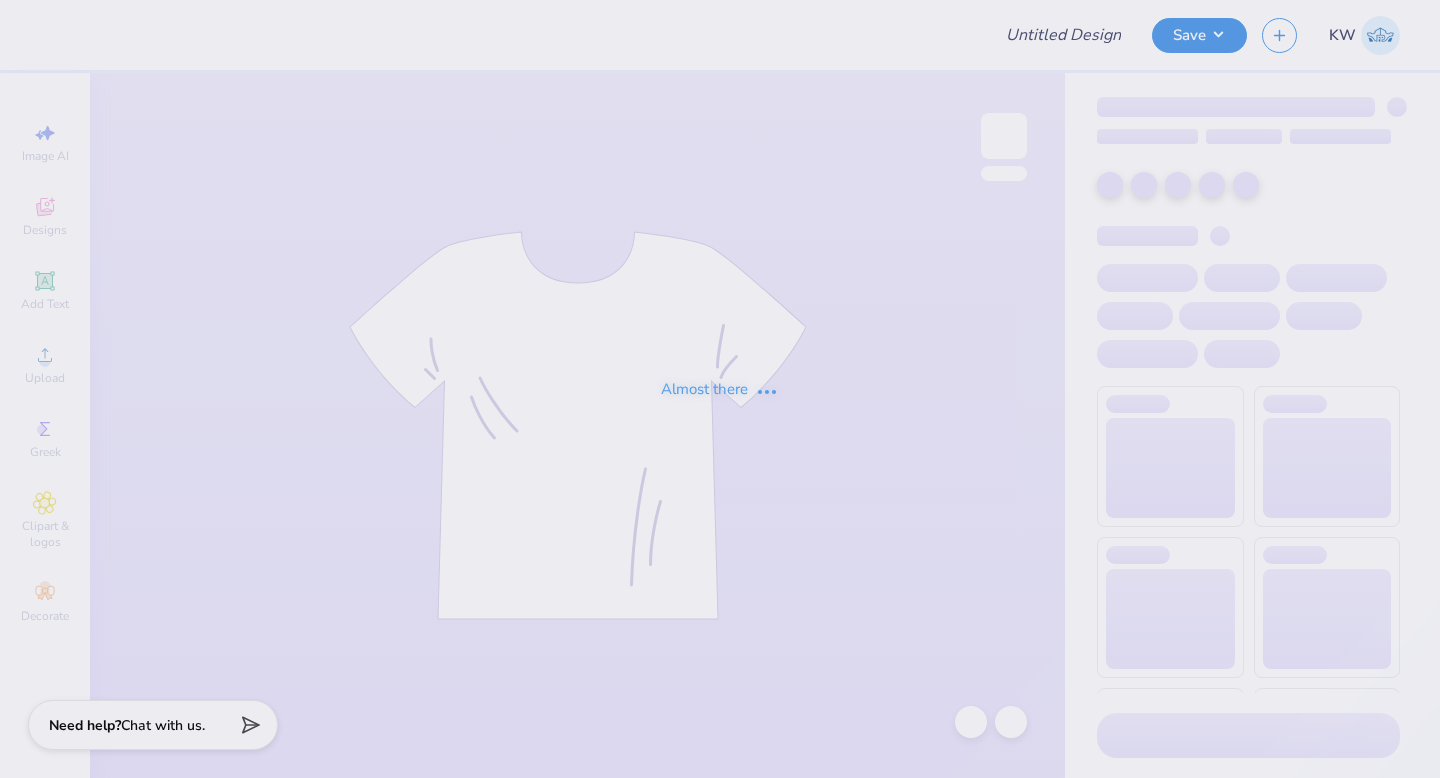 type on "spirit week design" 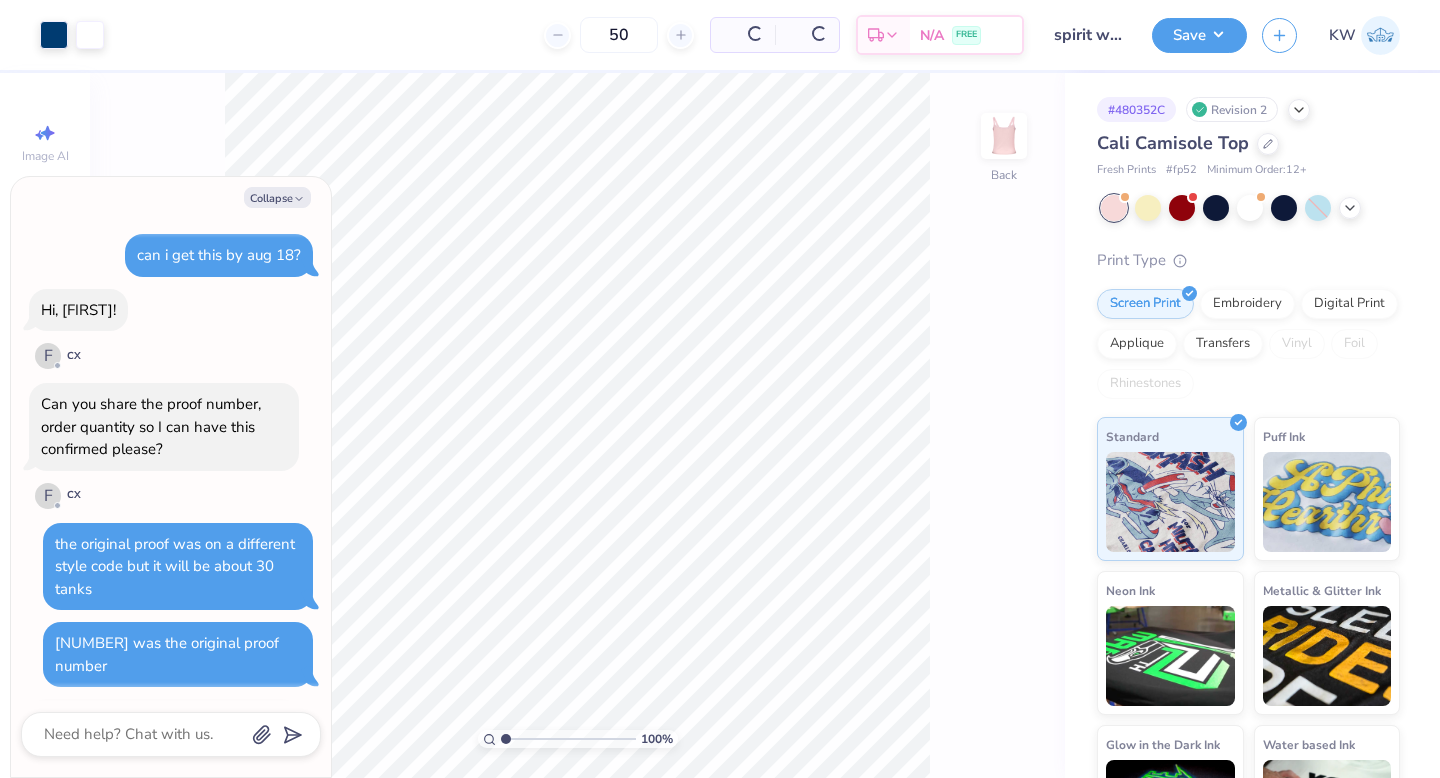 scroll, scrollTop: 2520, scrollLeft: 0, axis: vertical 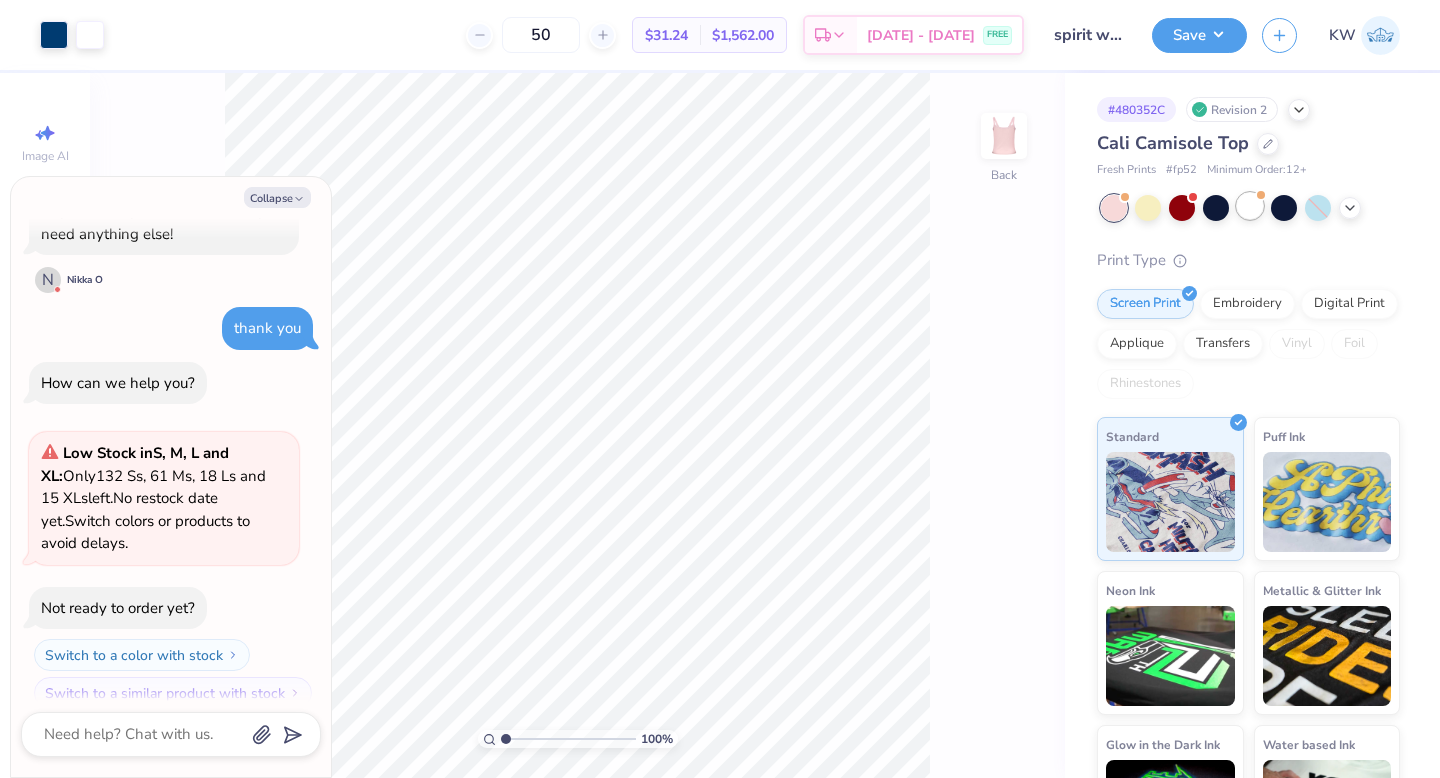 click at bounding box center (1250, 206) 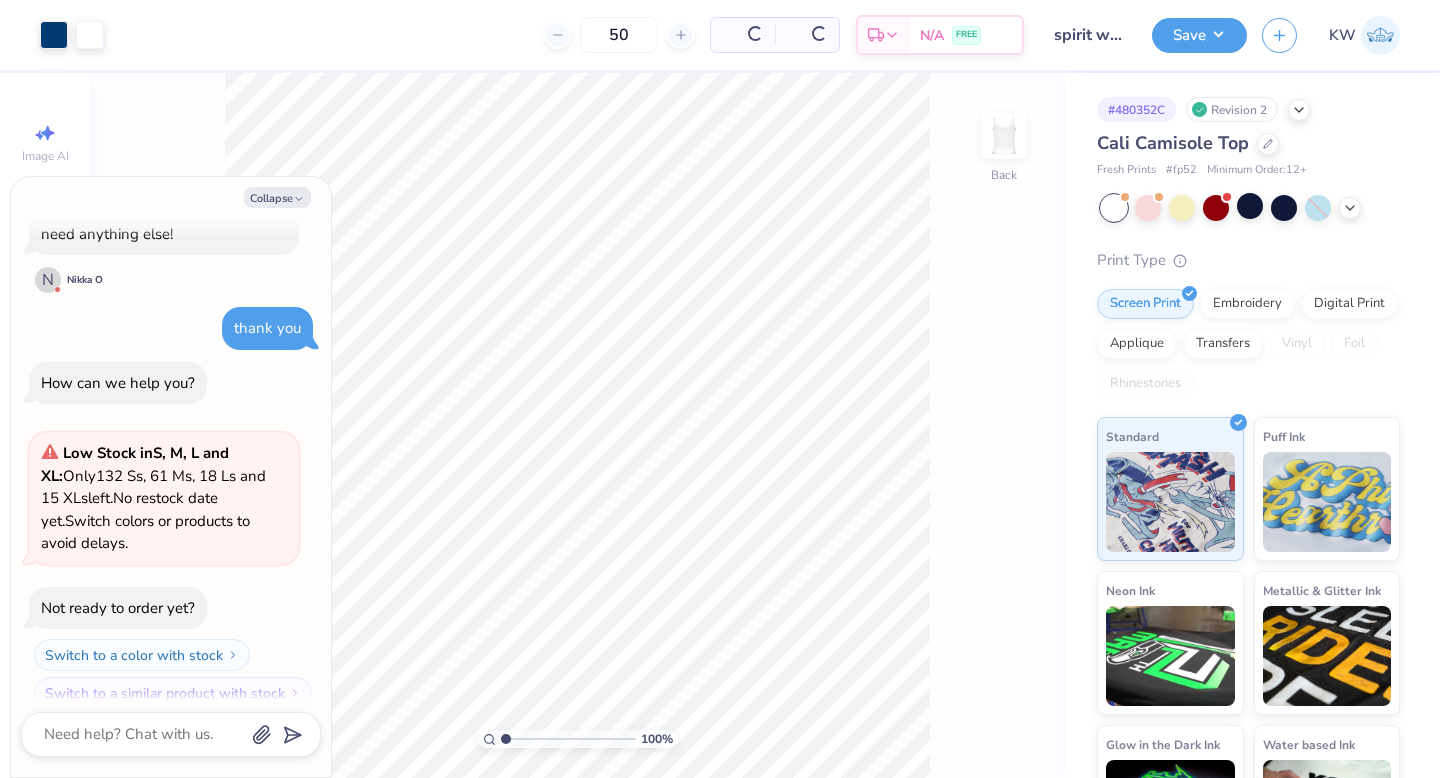scroll, scrollTop: 2825, scrollLeft: 0, axis: vertical 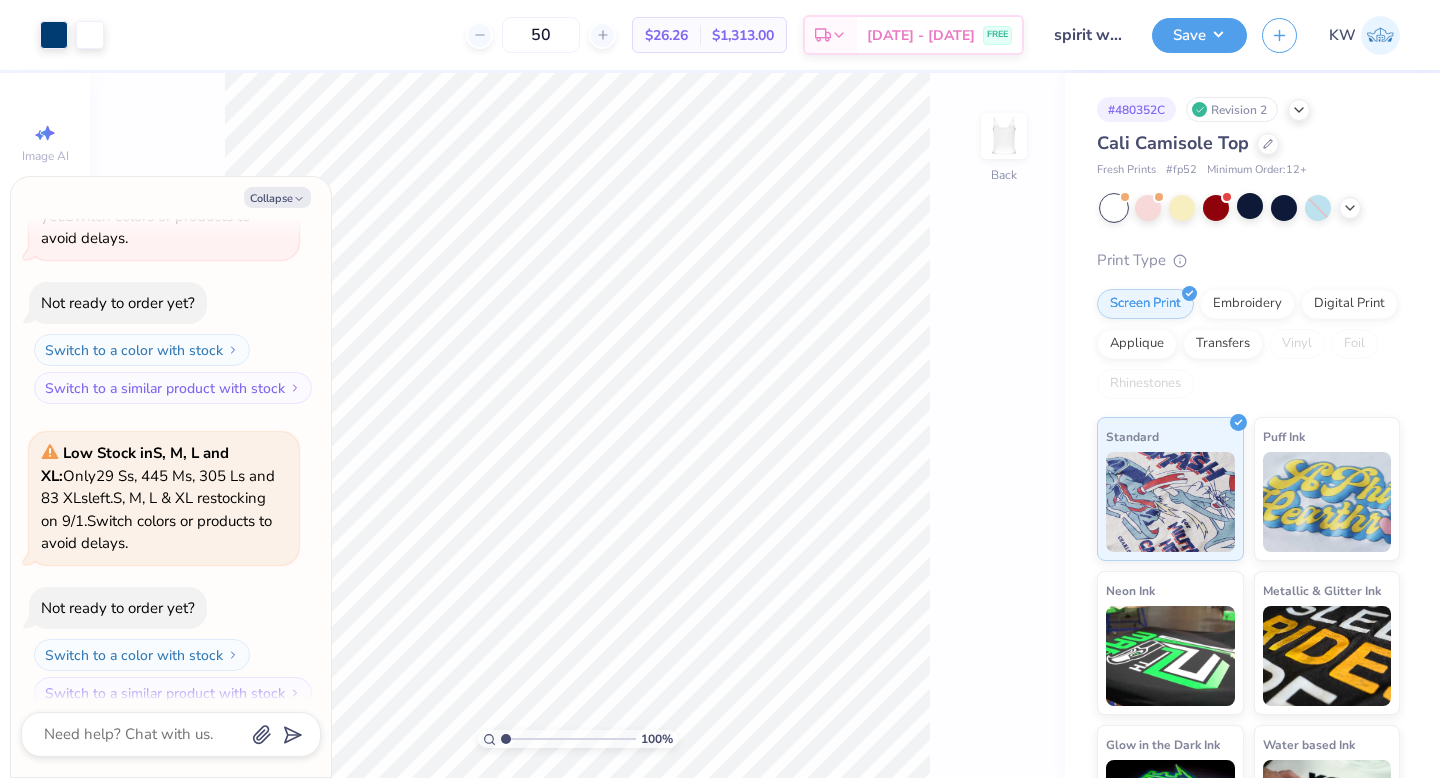type on "x" 